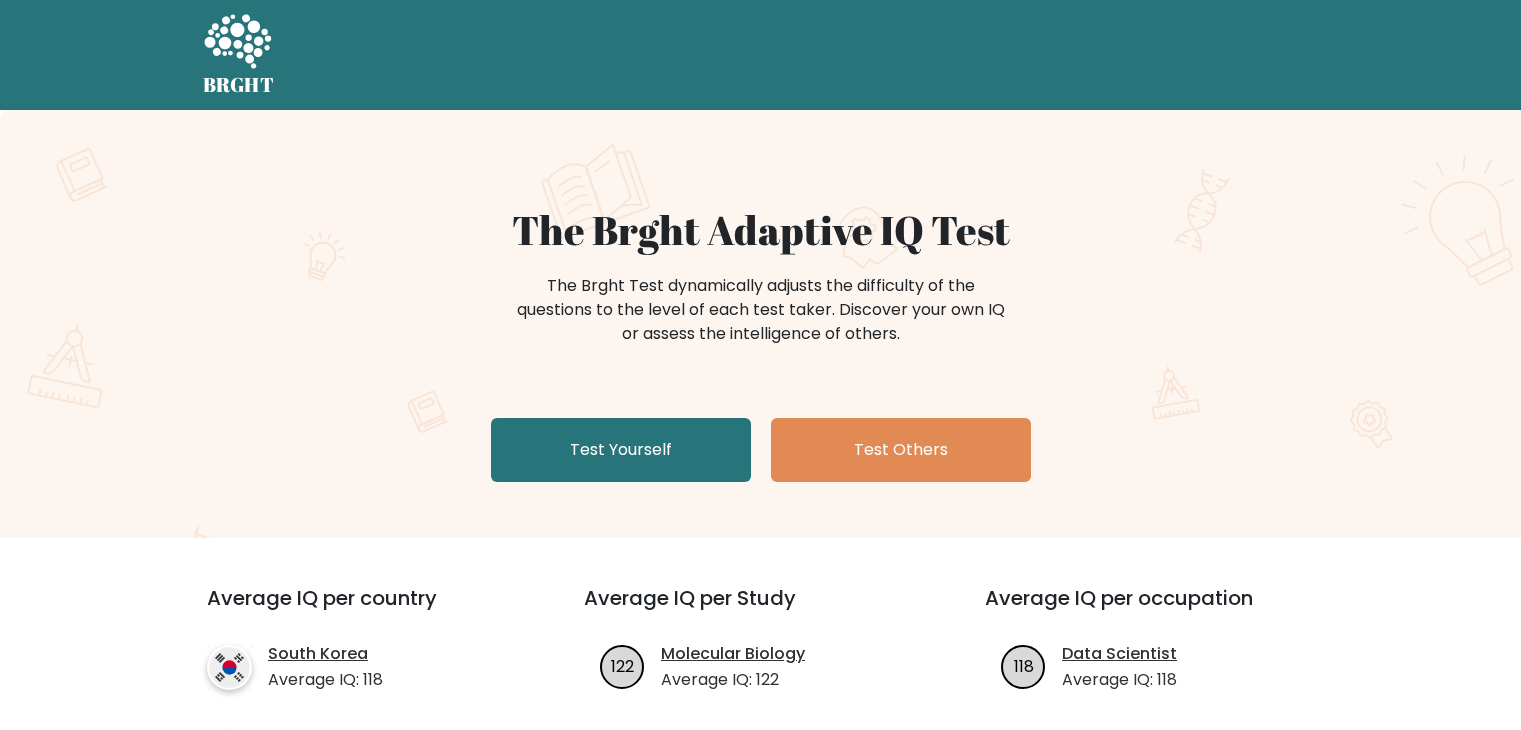 scroll, scrollTop: 0, scrollLeft: 0, axis: both 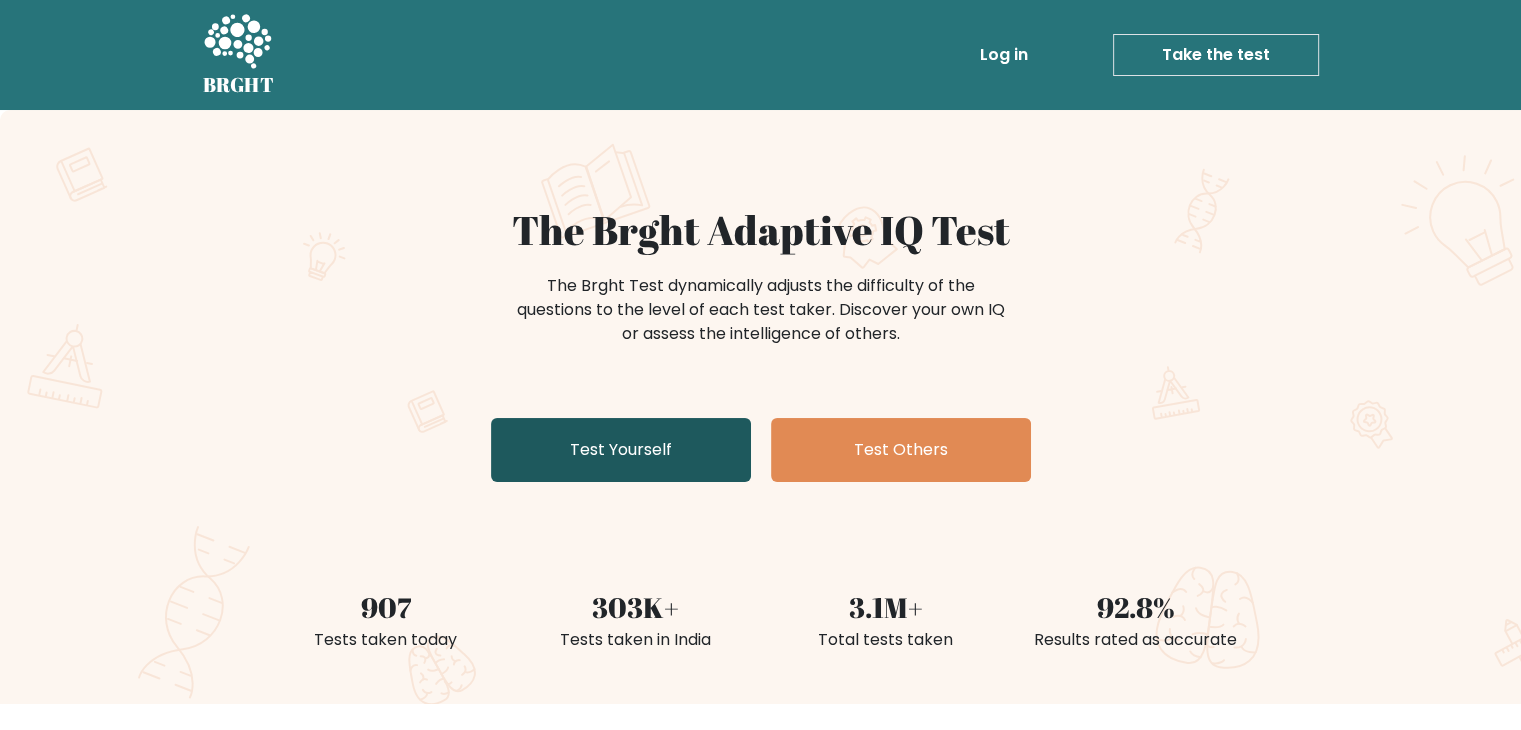 click on "Test Yourself" at bounding box center [621, 450] 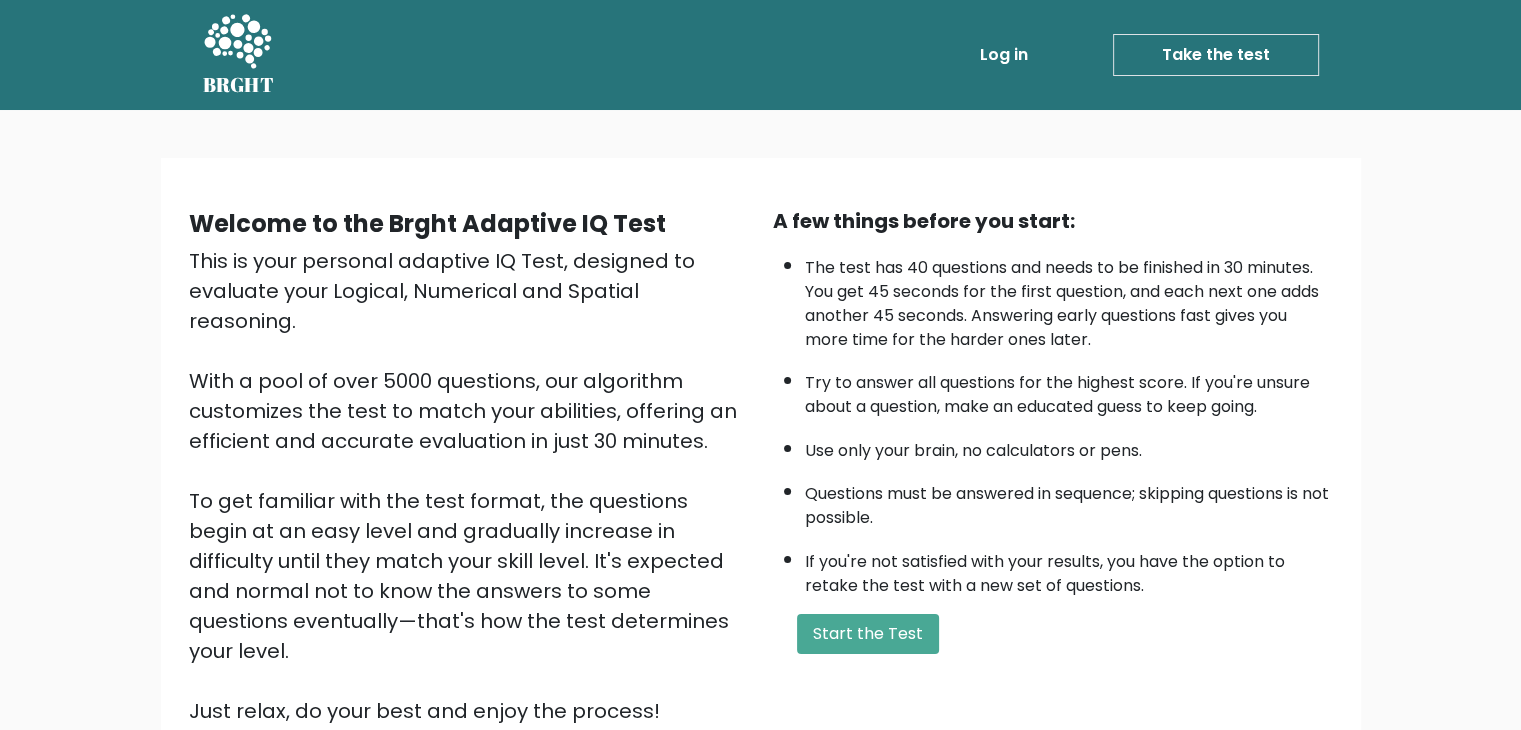 scroll, scrollTop: 186, scrollLeft: 0, axis: vertical 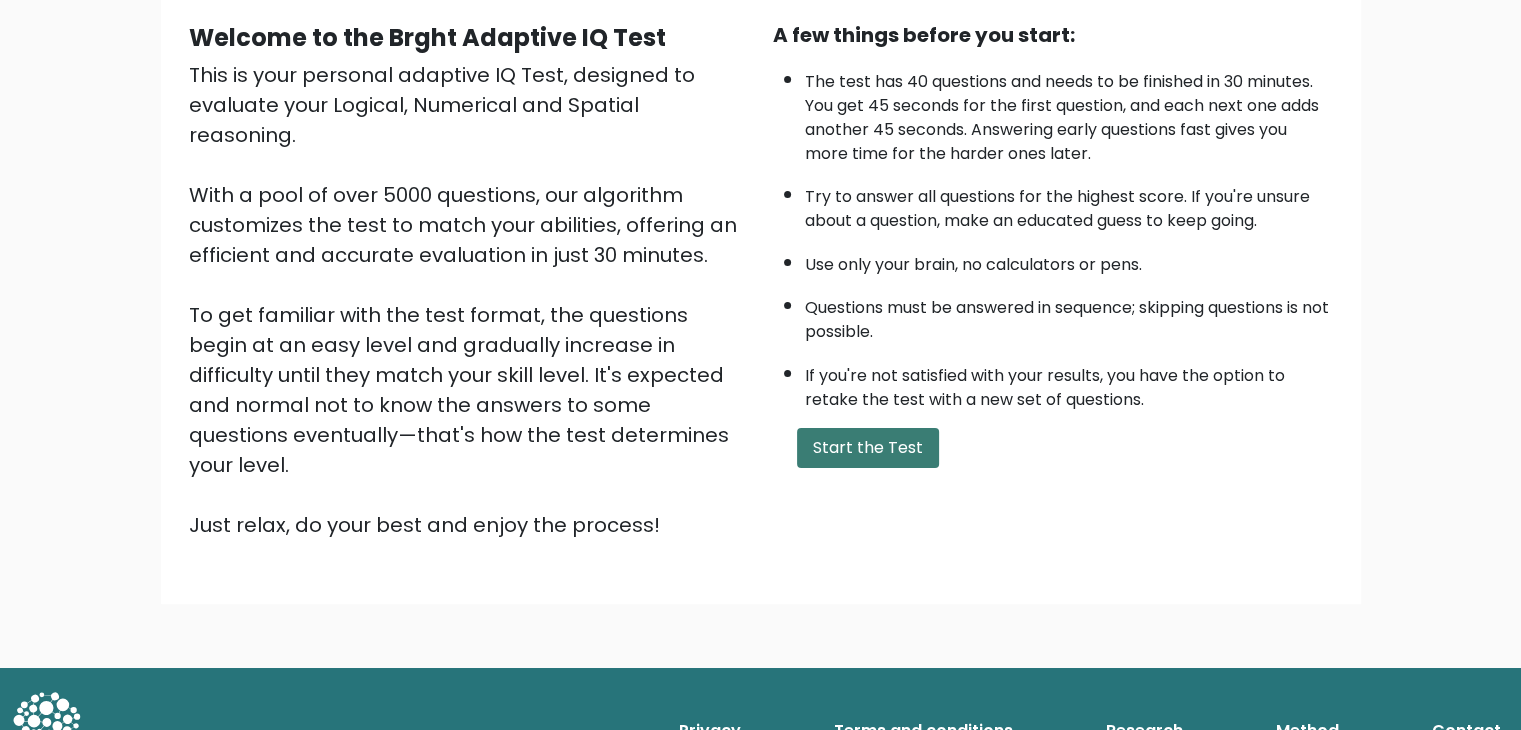 click on "Start the Test" at bounding box center [868, 448] 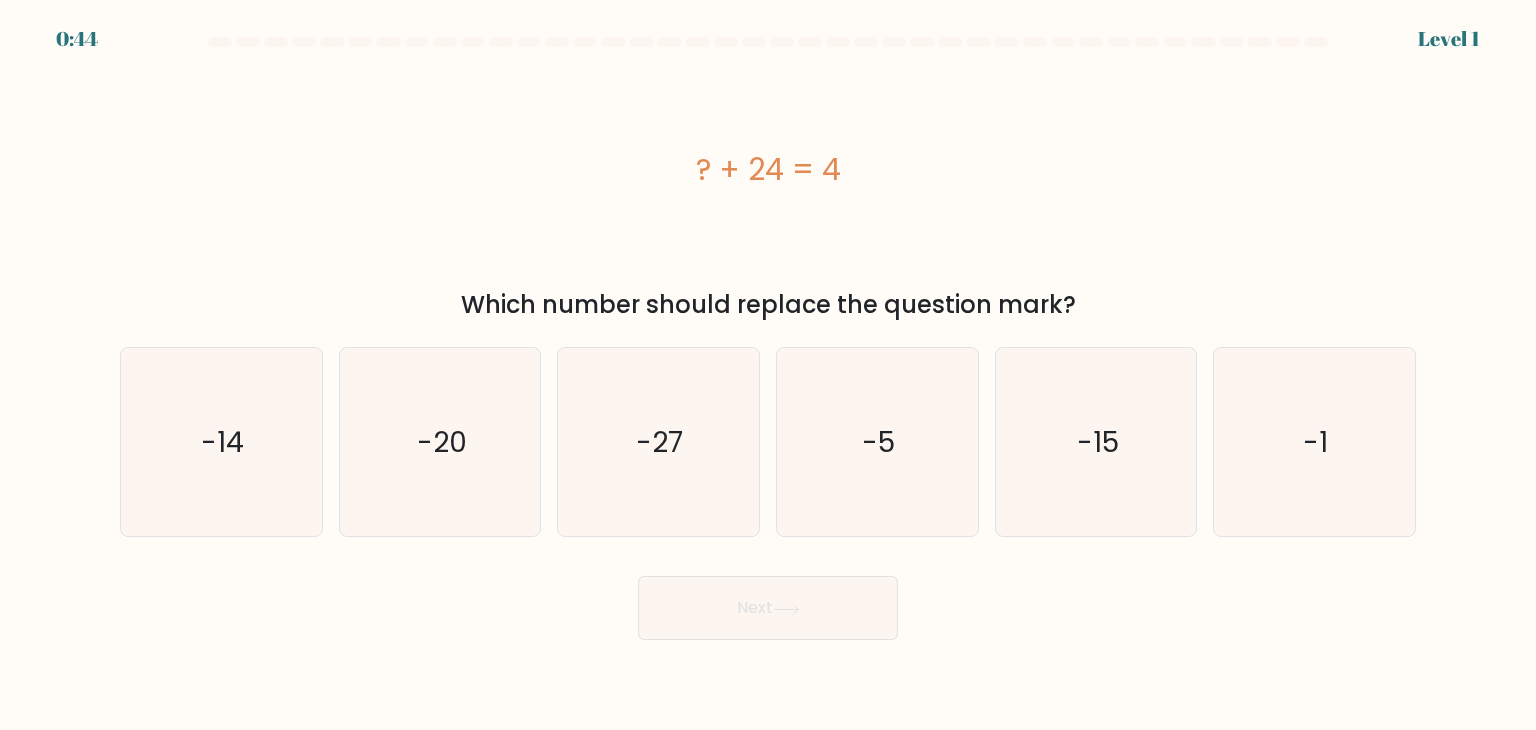 scroll, scrollTop: 0, scrollLeft: 0, axis: both 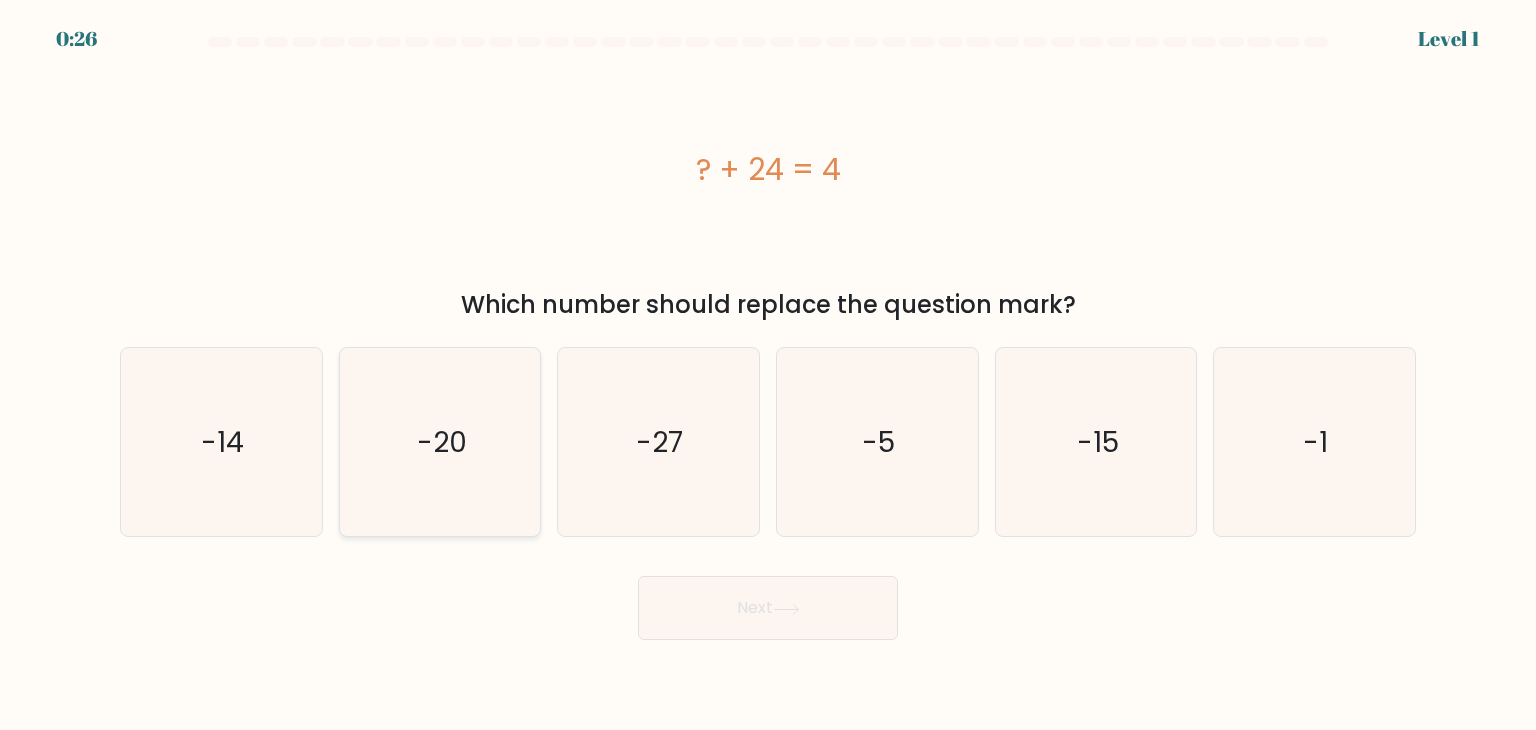 click on "-20" 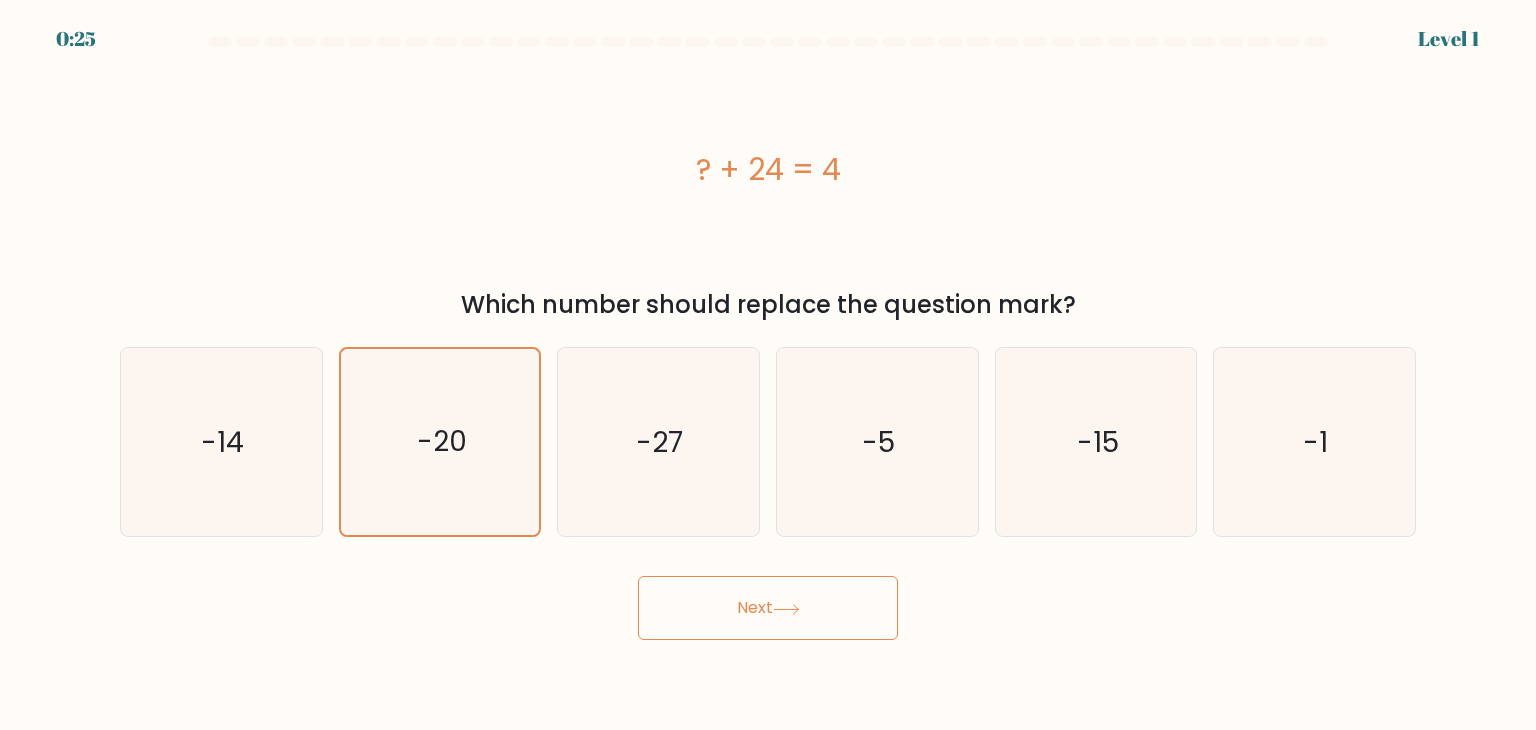 click on "0:25
Level 1
a." at bounding box center [768, 365] 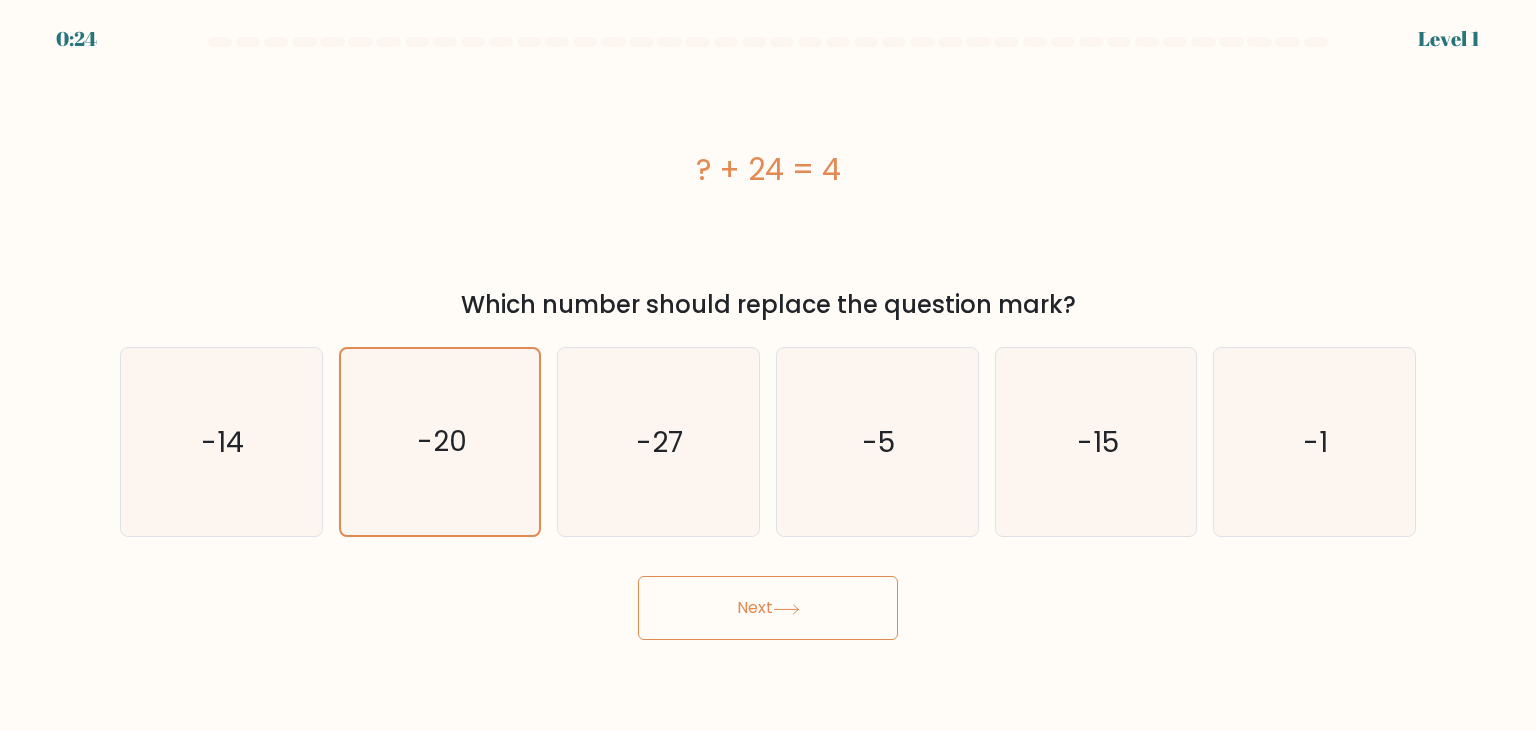 click on "Next" at bounding box center [768, 608] 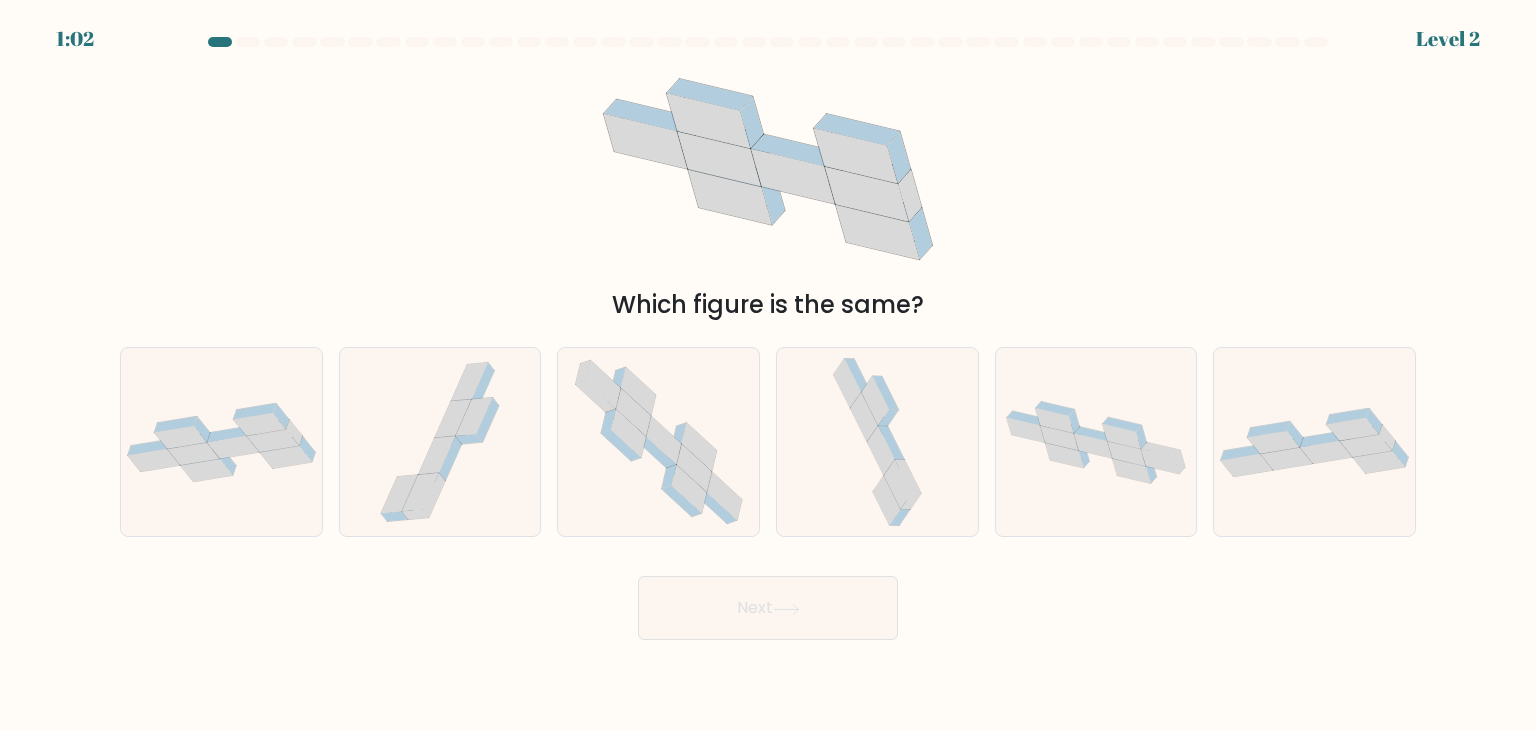 click 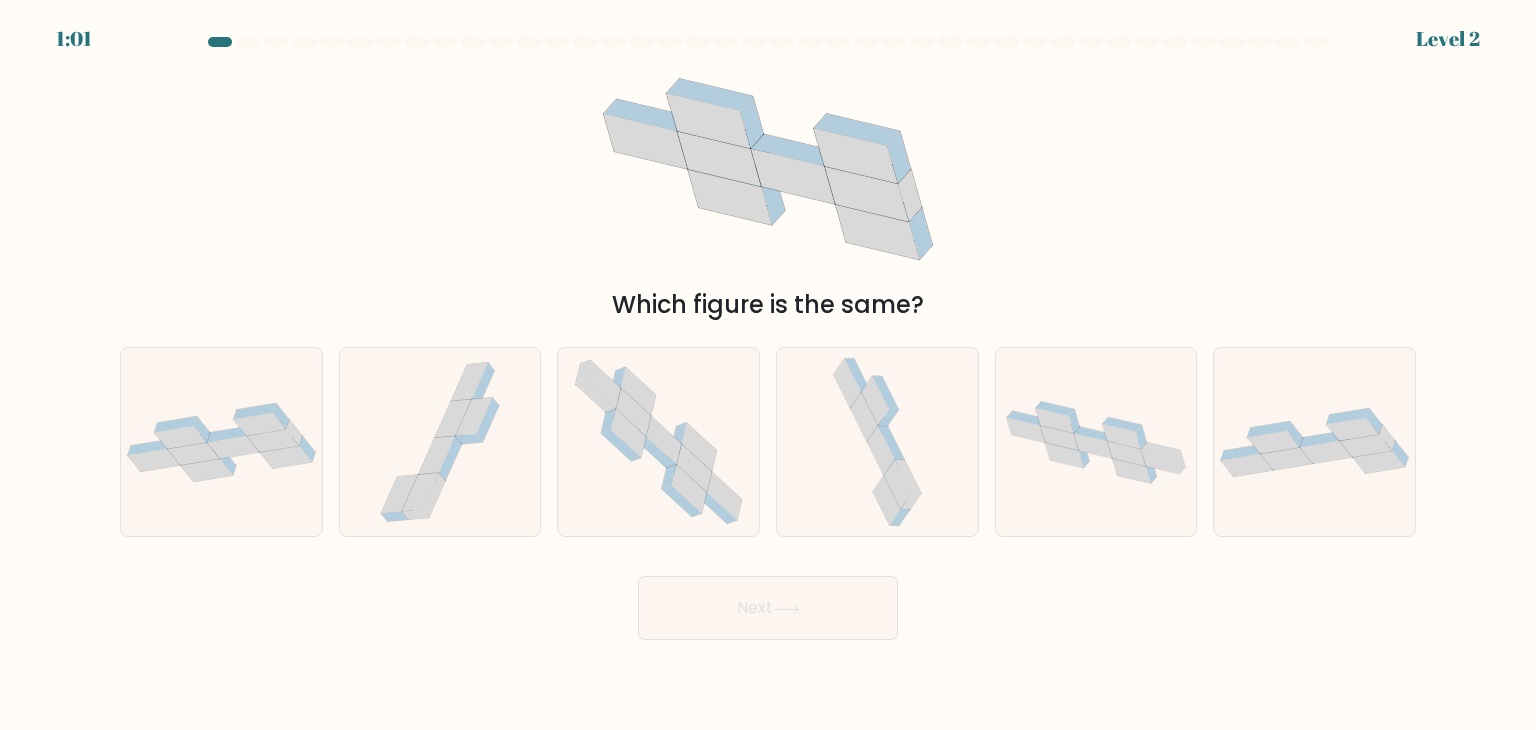 click 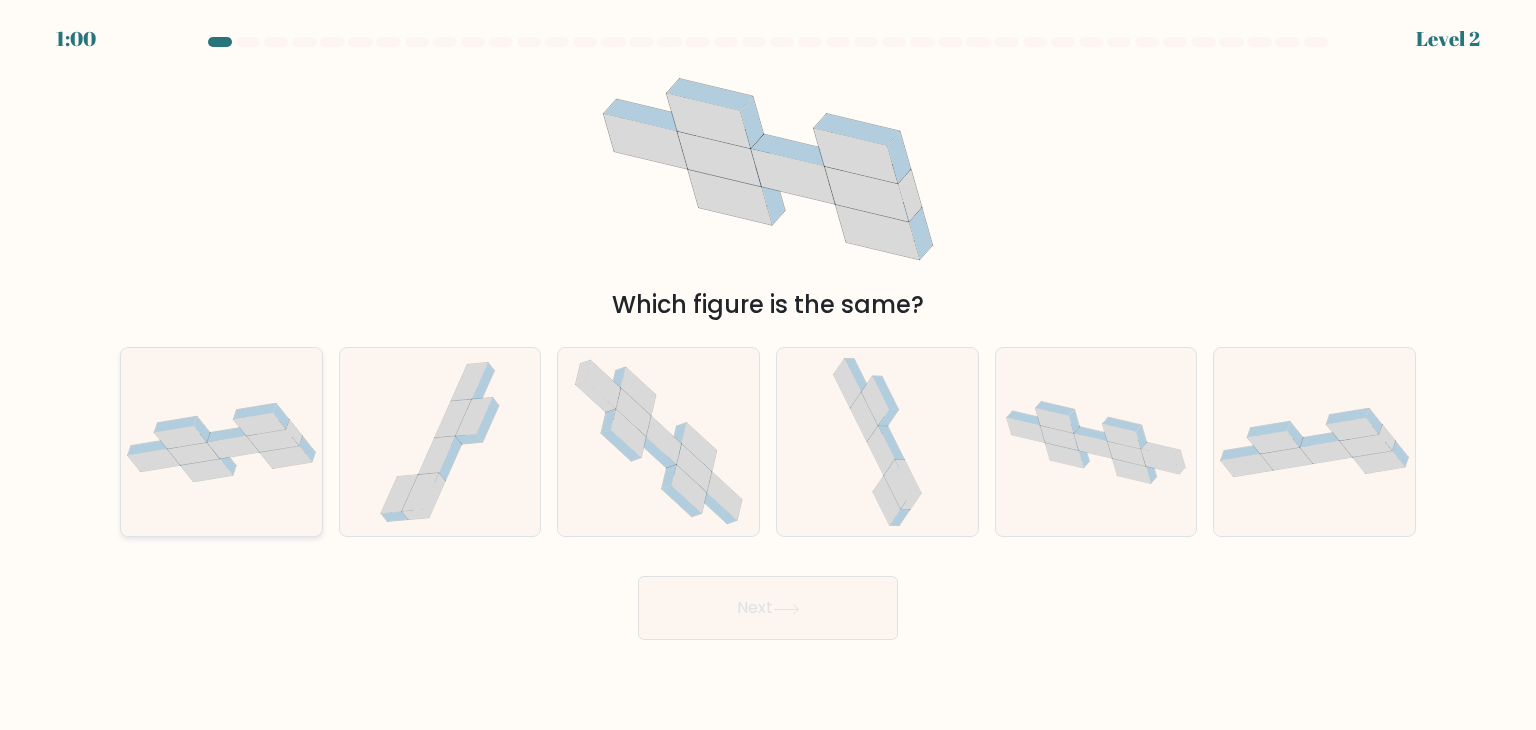 click 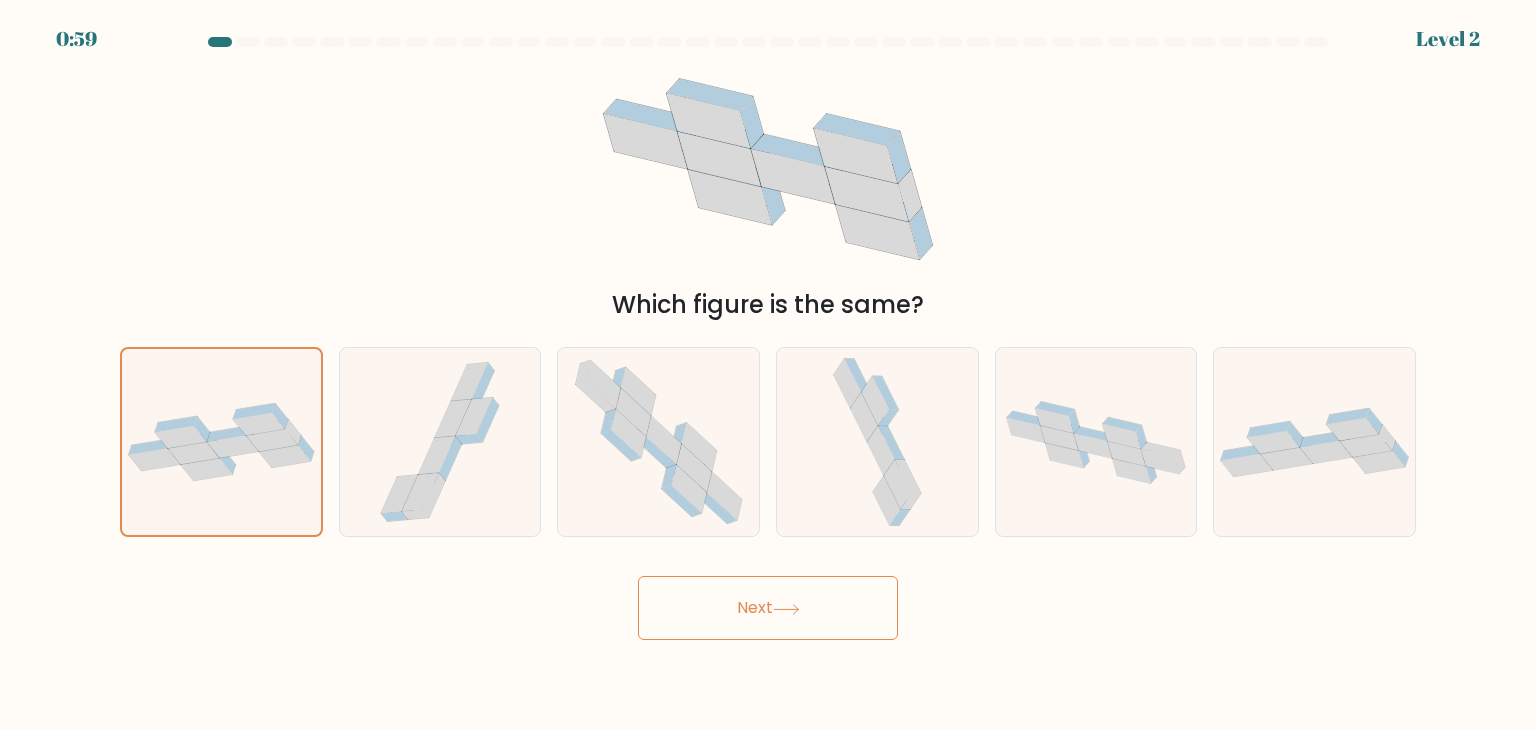 click on "Next" at bounding box center (768, 608) 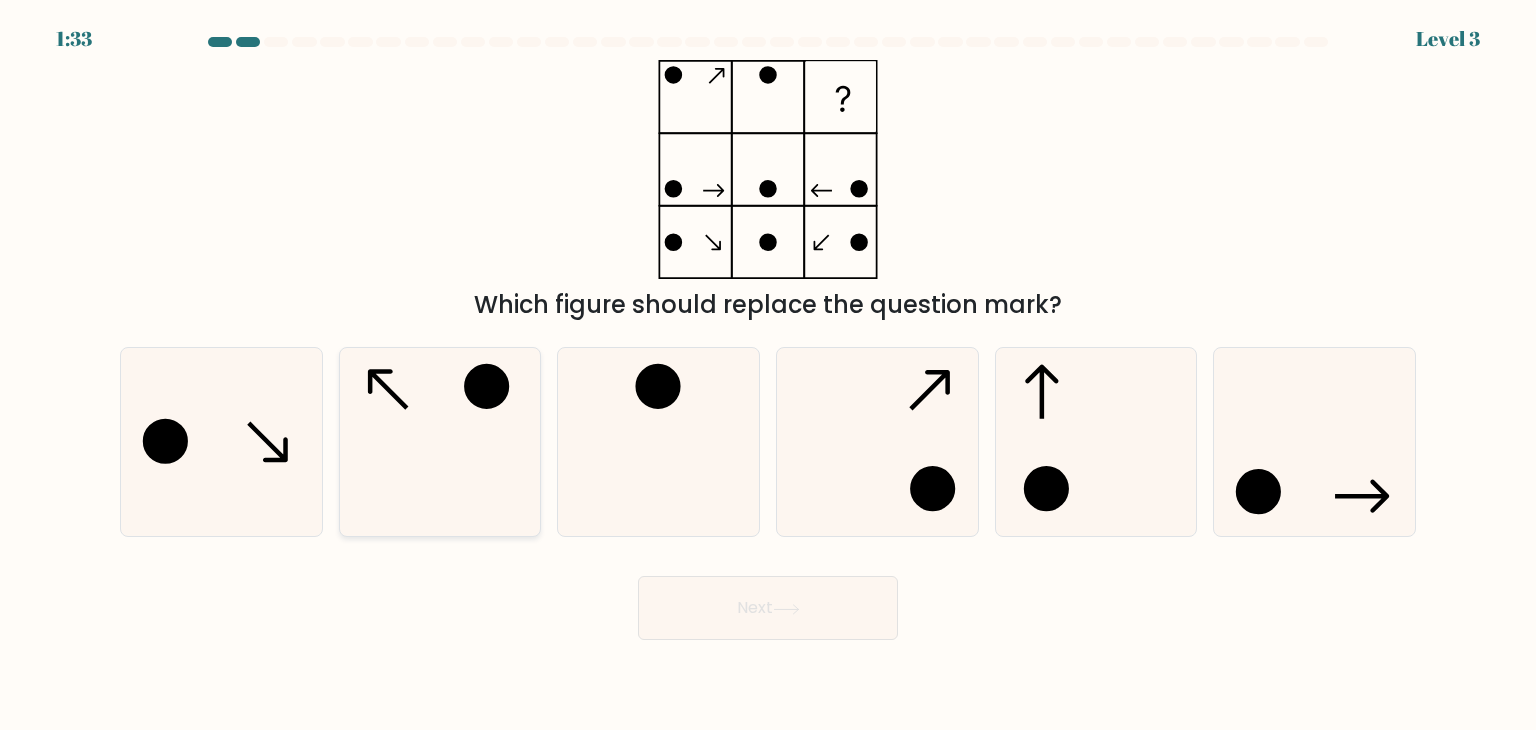 click 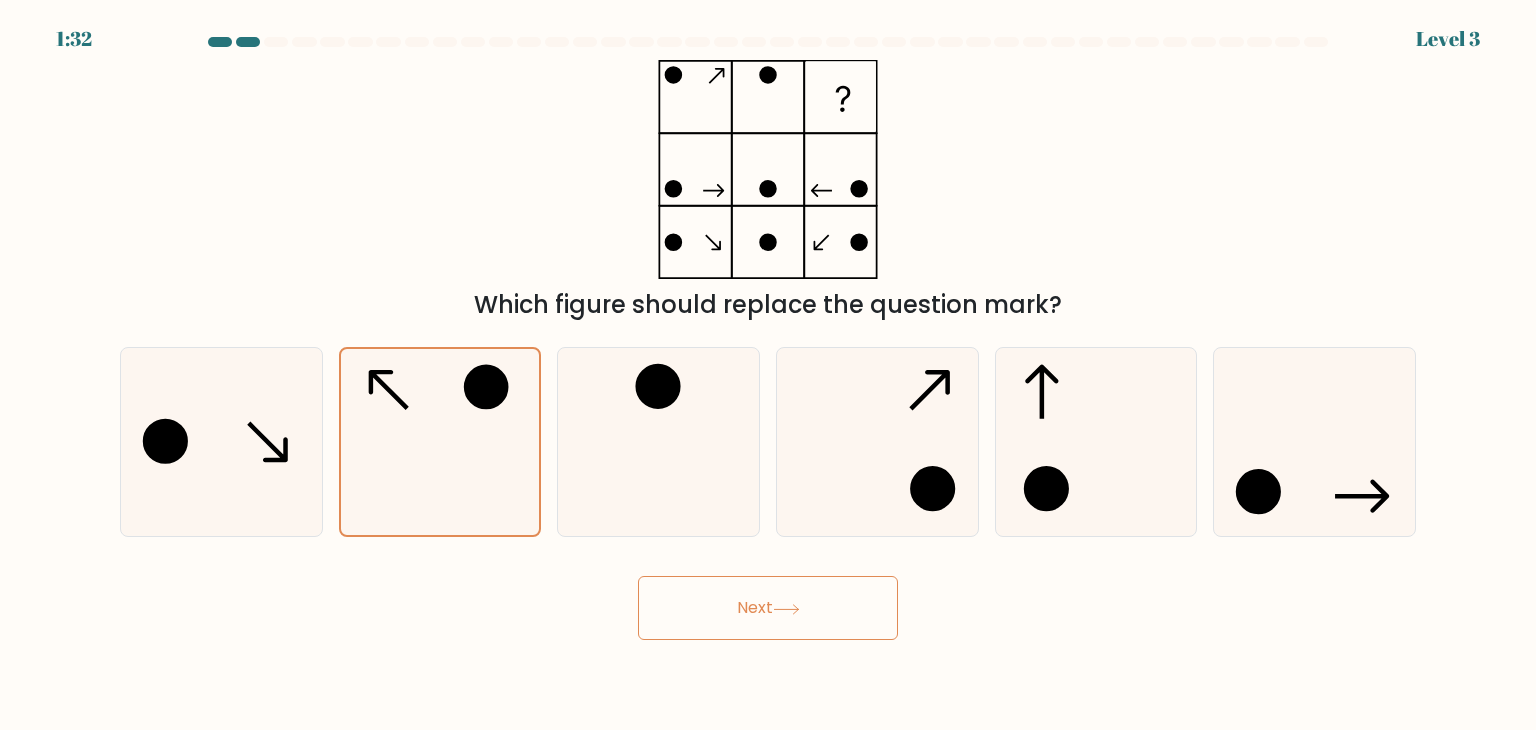 click on "Next" at bounding box center (768, 608) 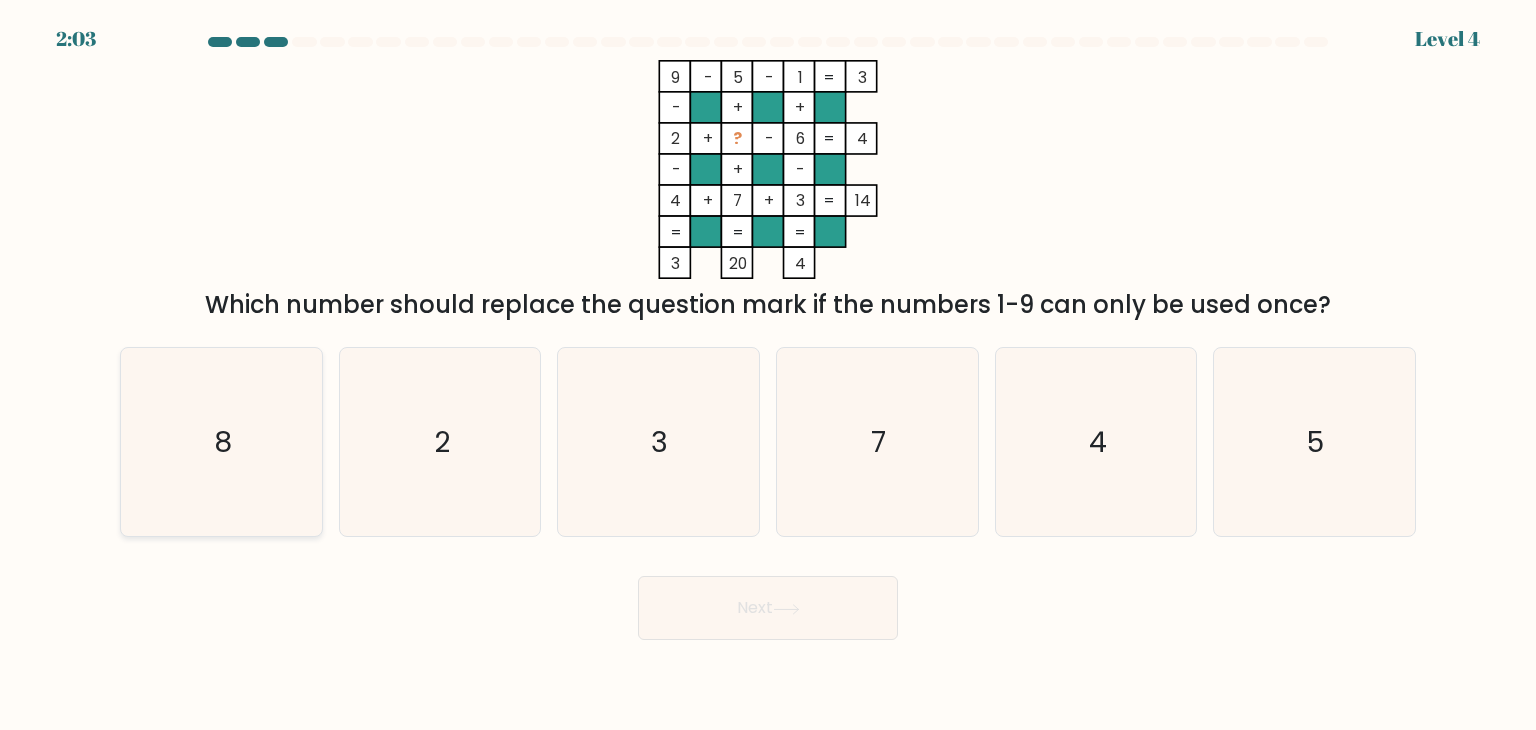 click on "8" 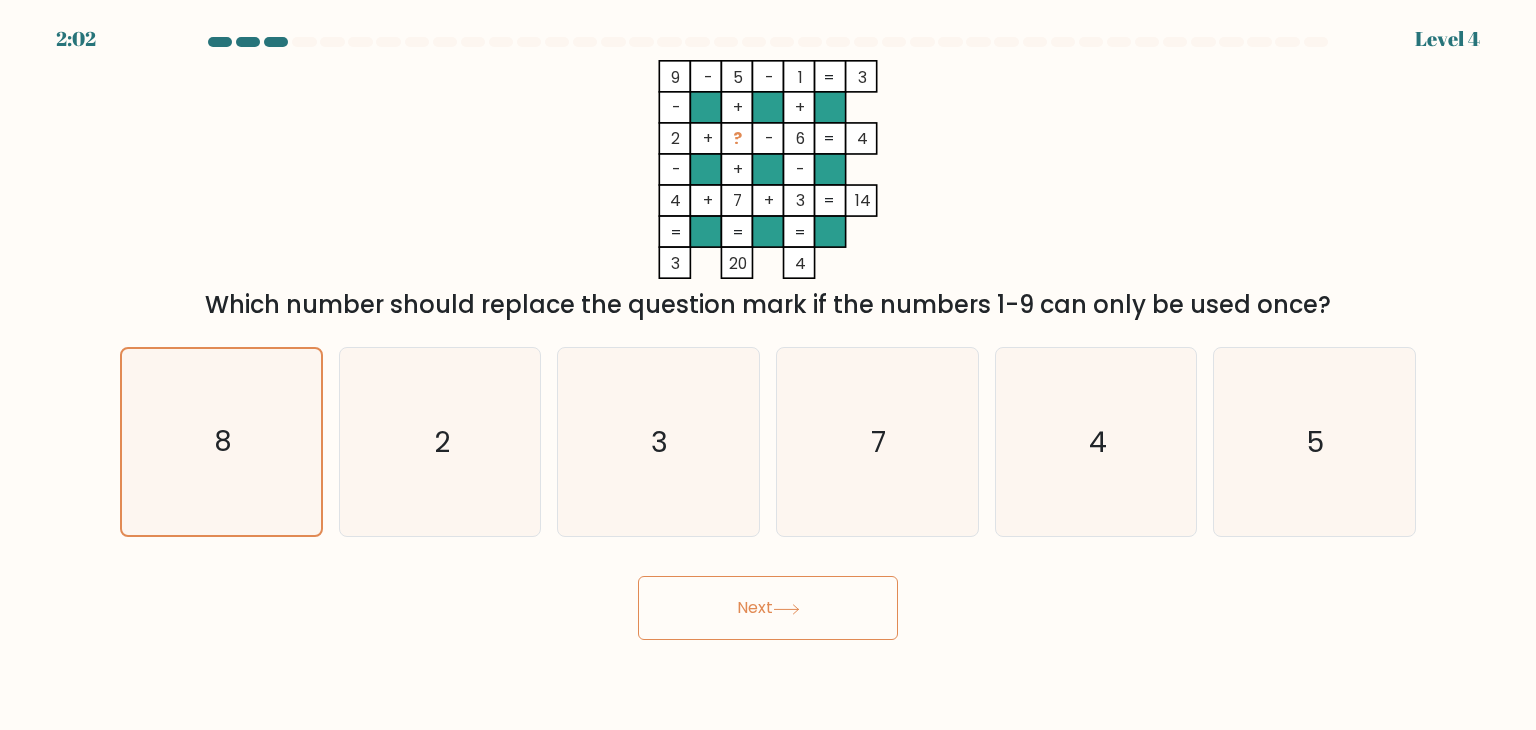 click on "Next" at bounding box center [768, 608] 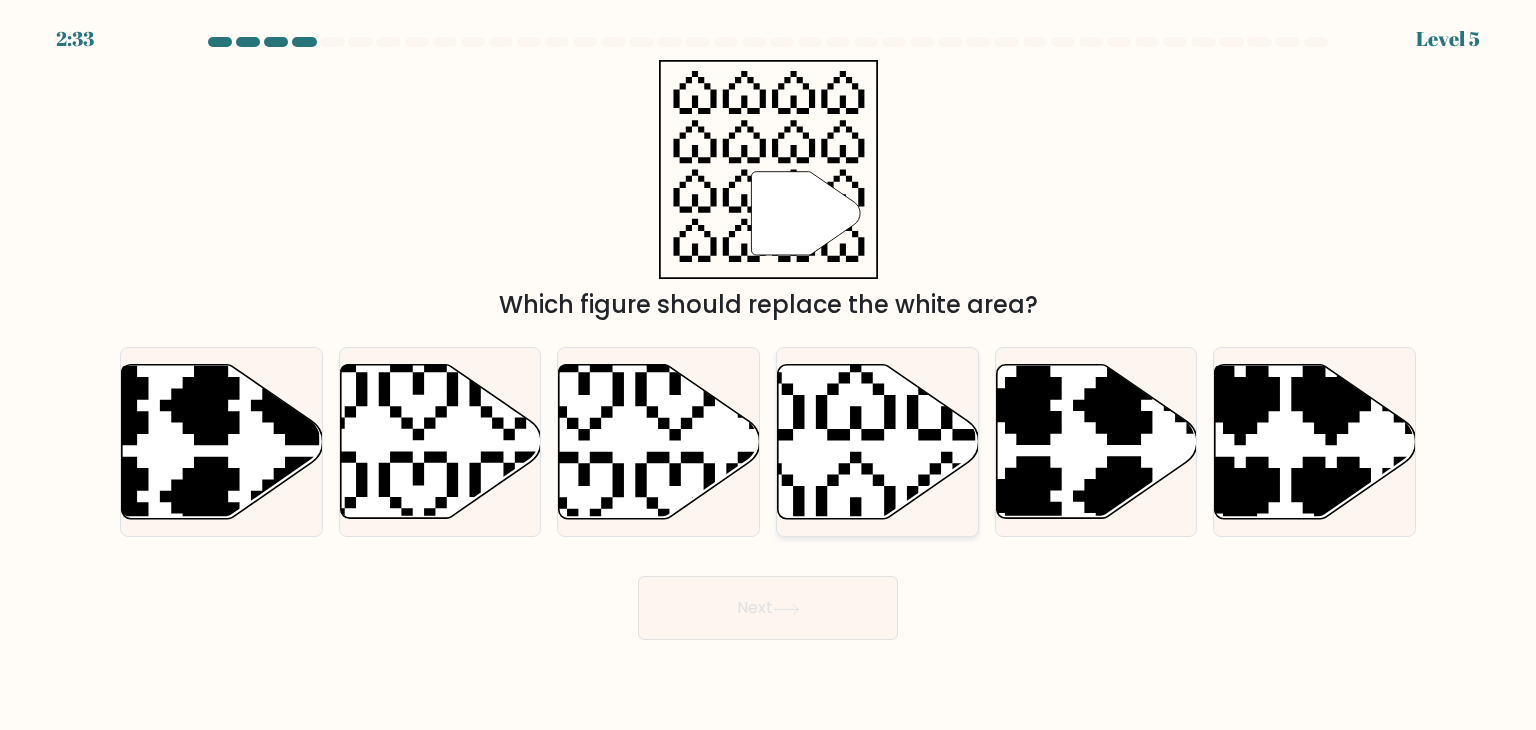 click 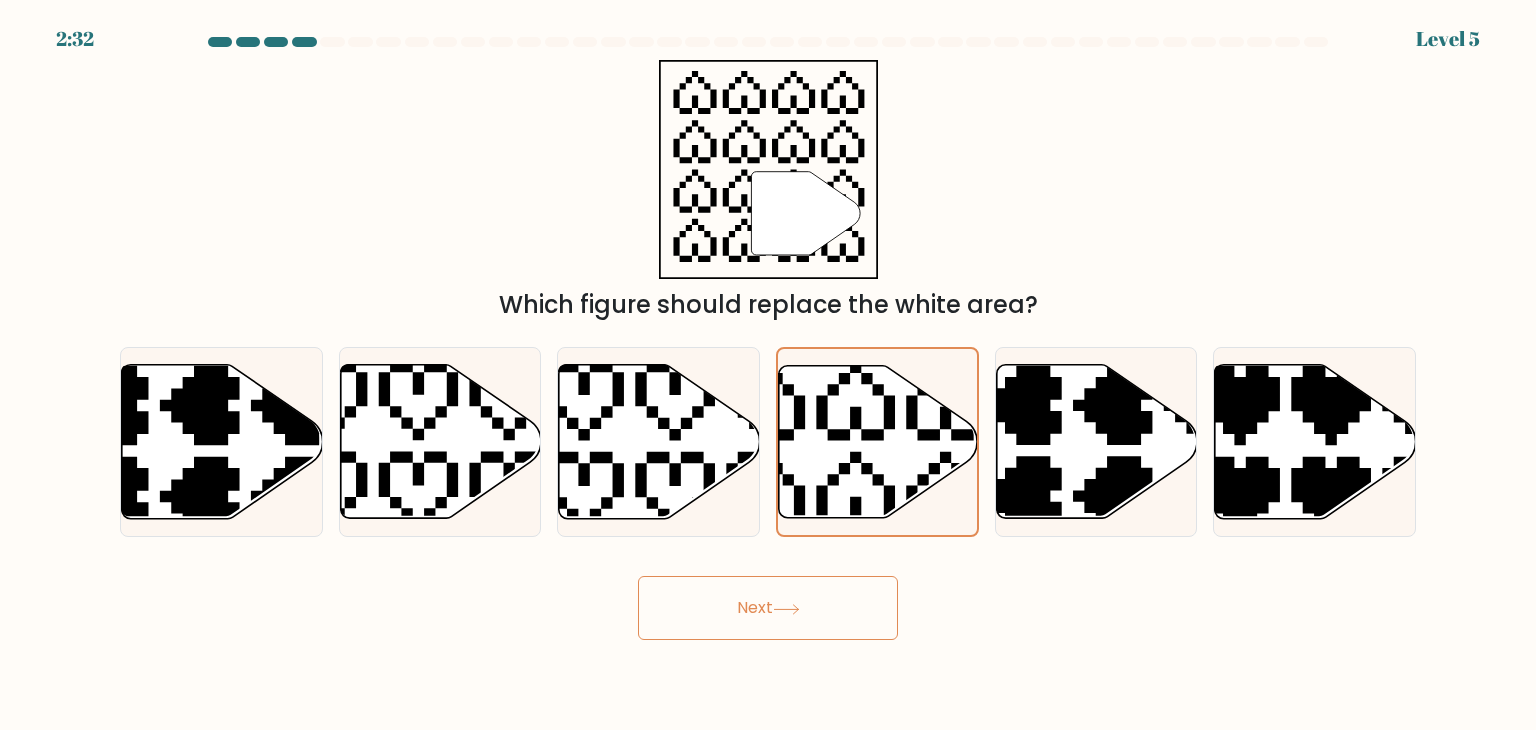 click on "Next" at bounding box center [768, 608] 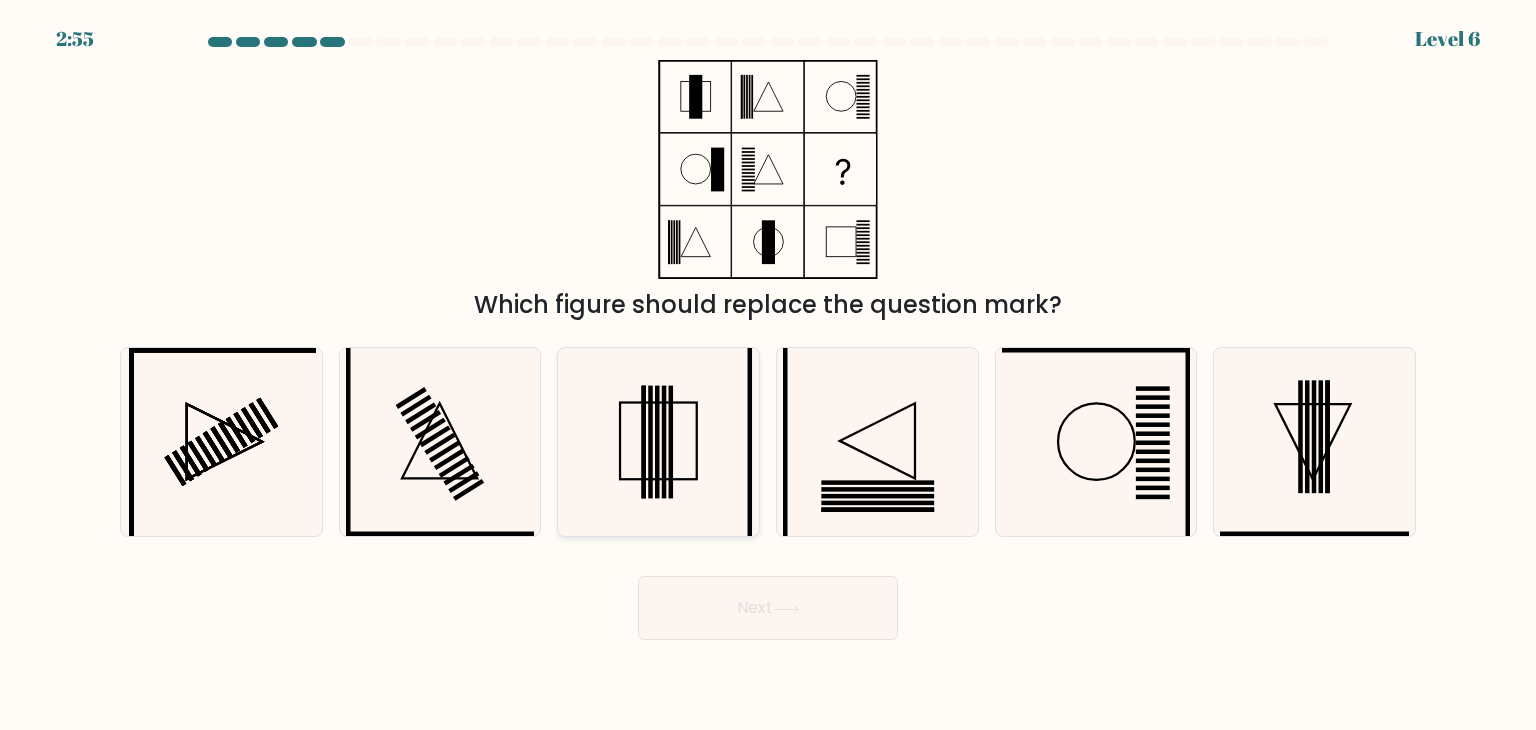 click 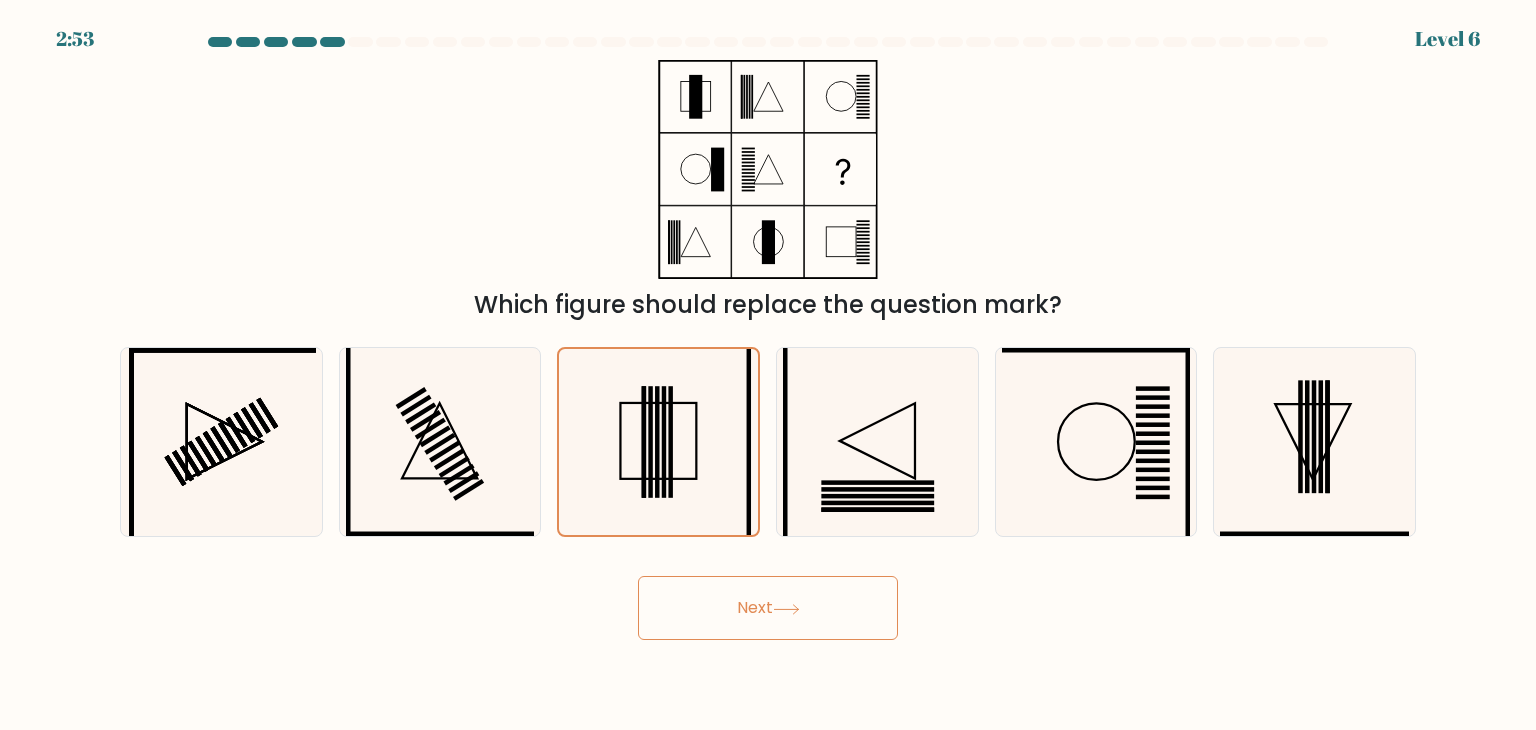 click on "Next" at bounding box center (768, 608) 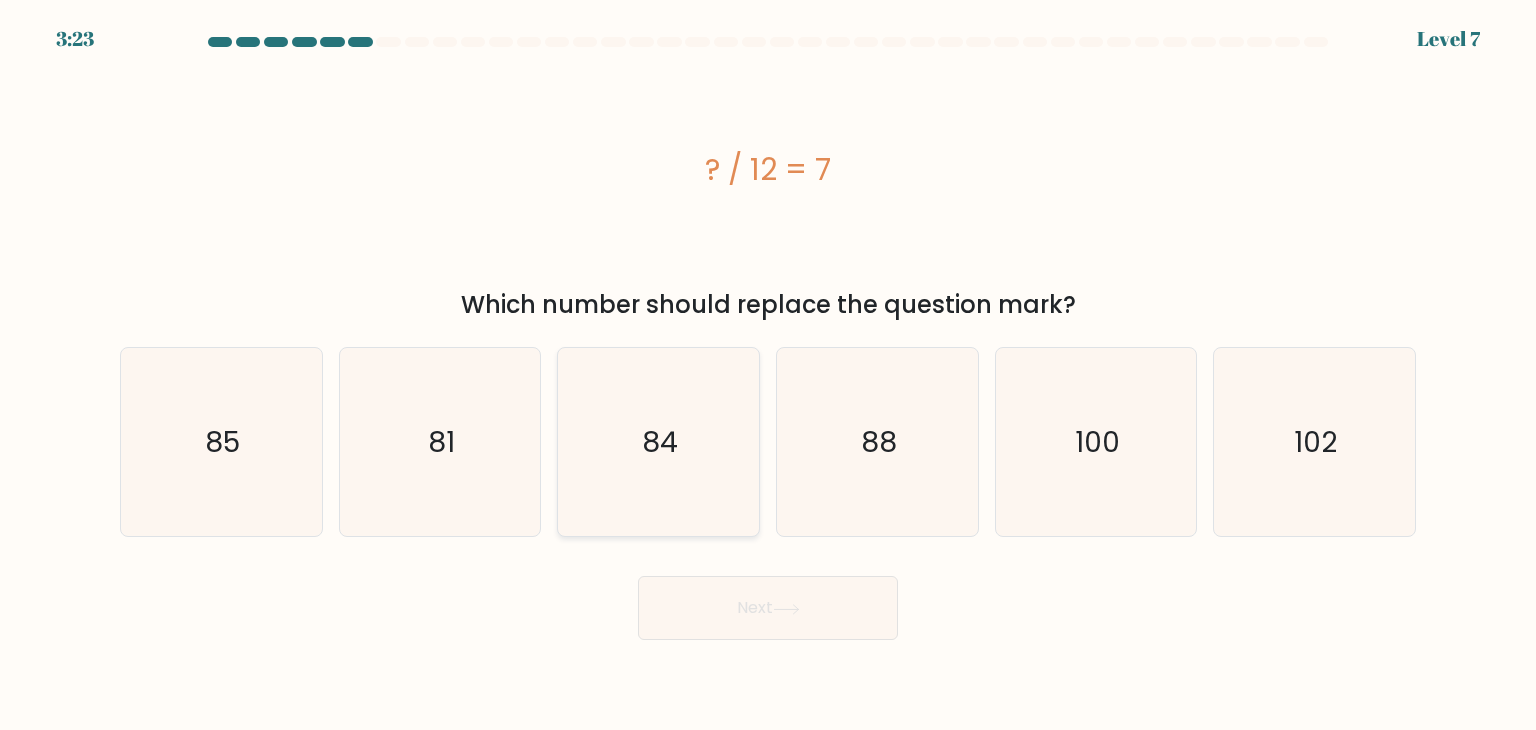 click on "84" 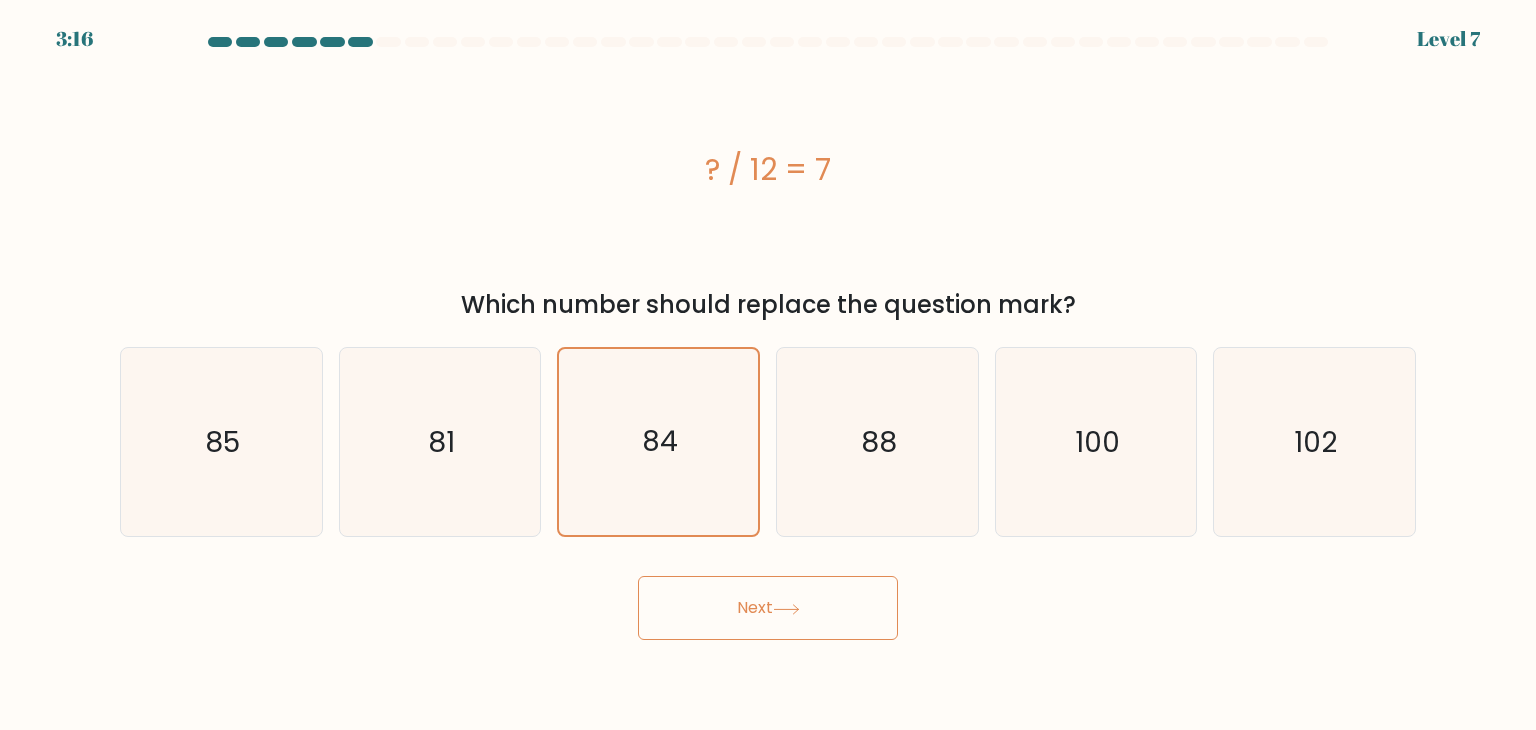 click on "Next" at bounding box center (768, 608) 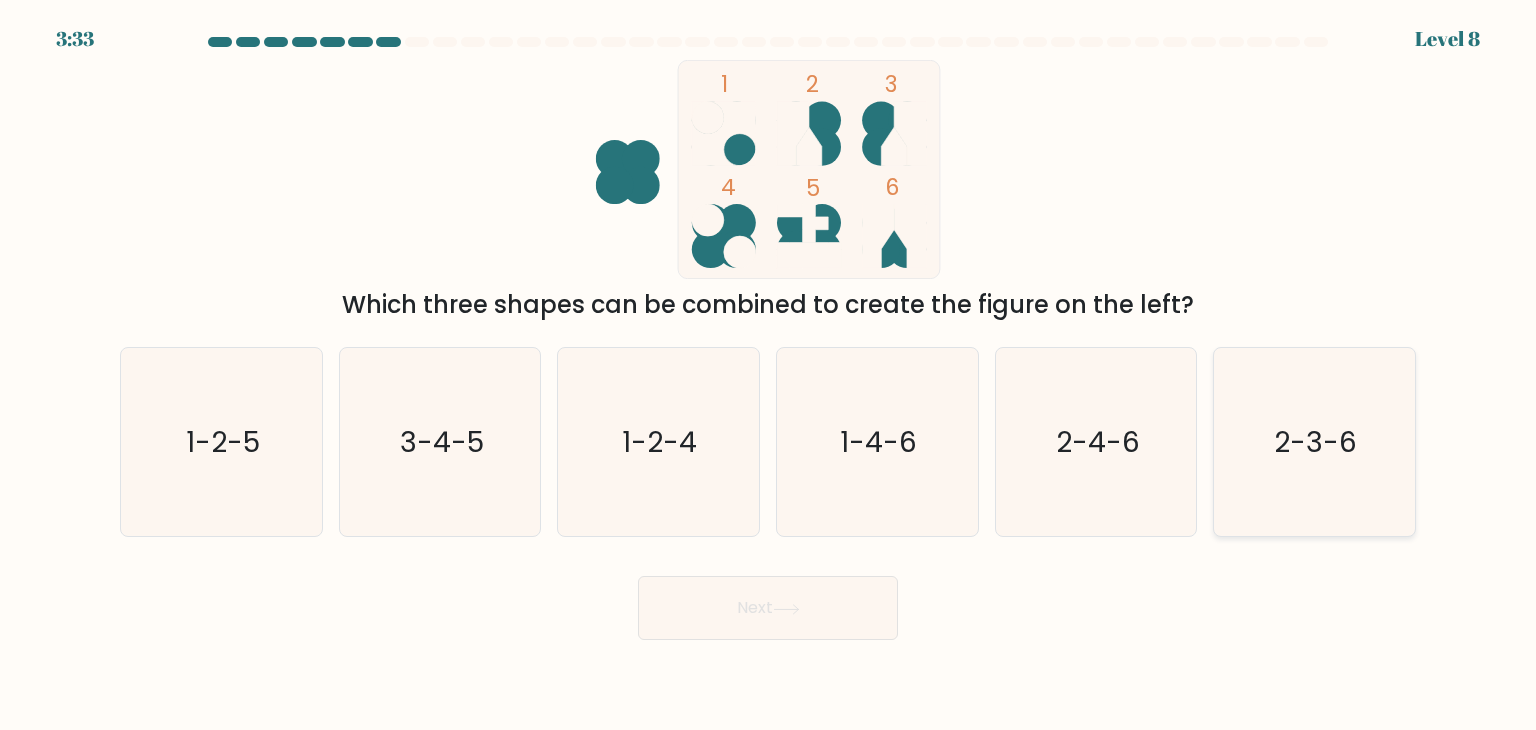 click on "2-3-6" 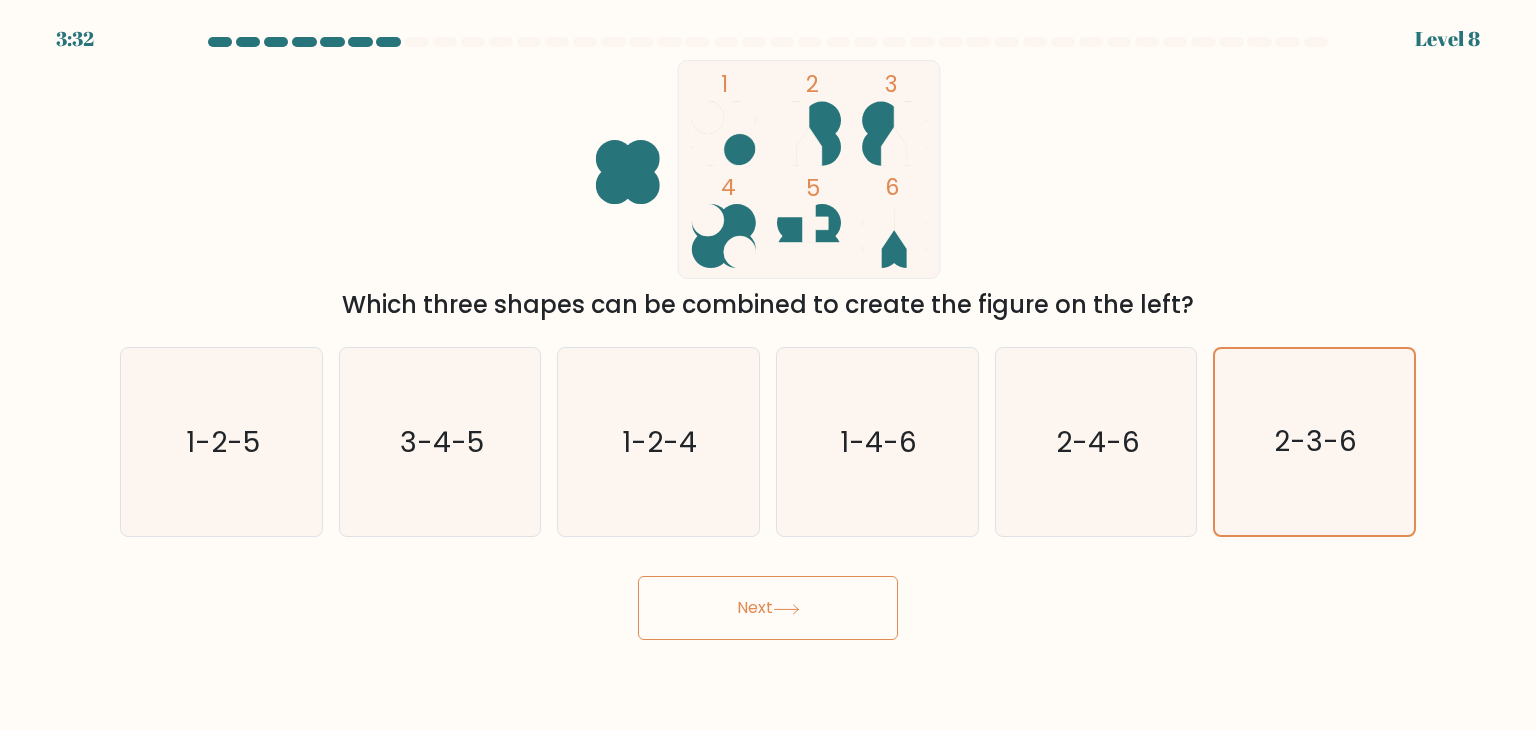 click on "Next" at bounding box center (768, 608) 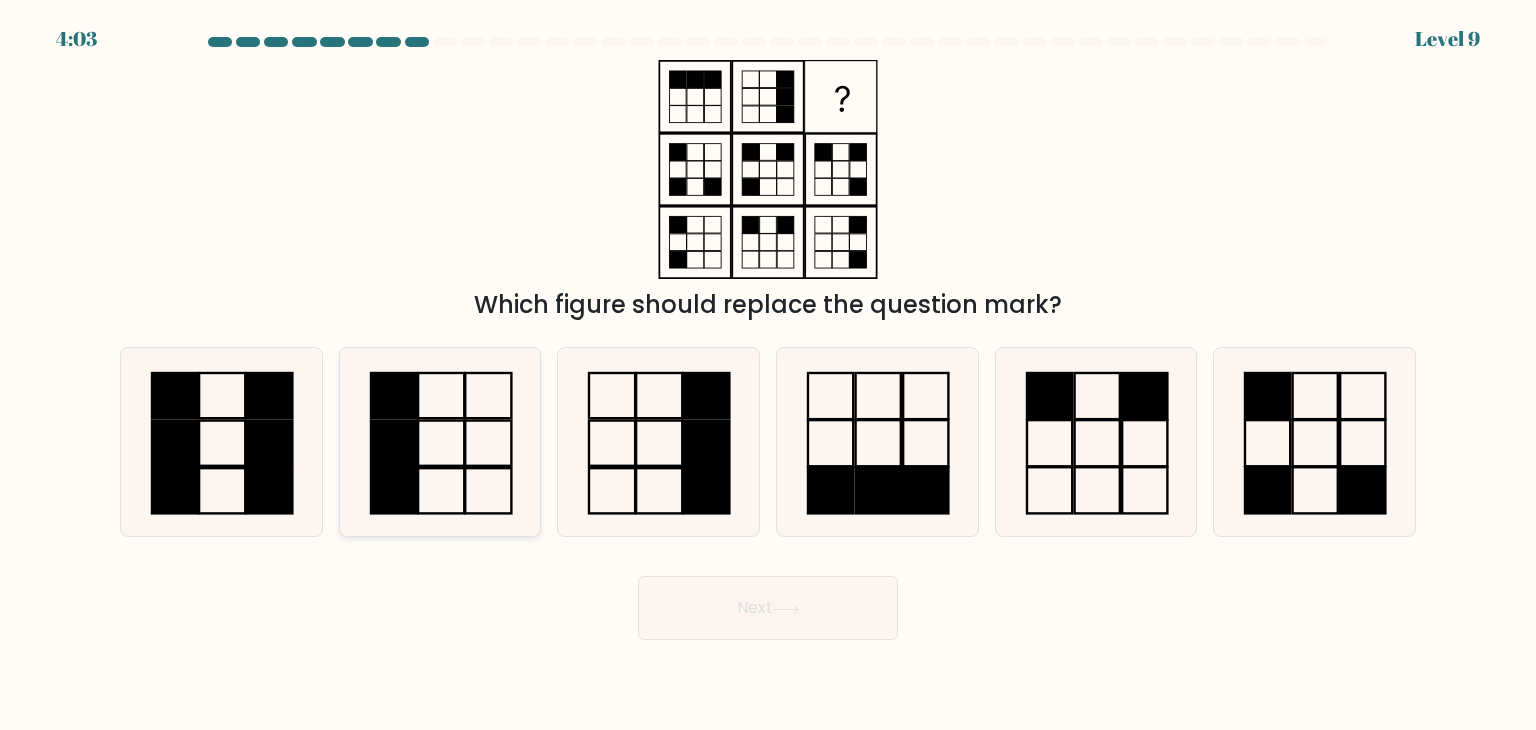 click 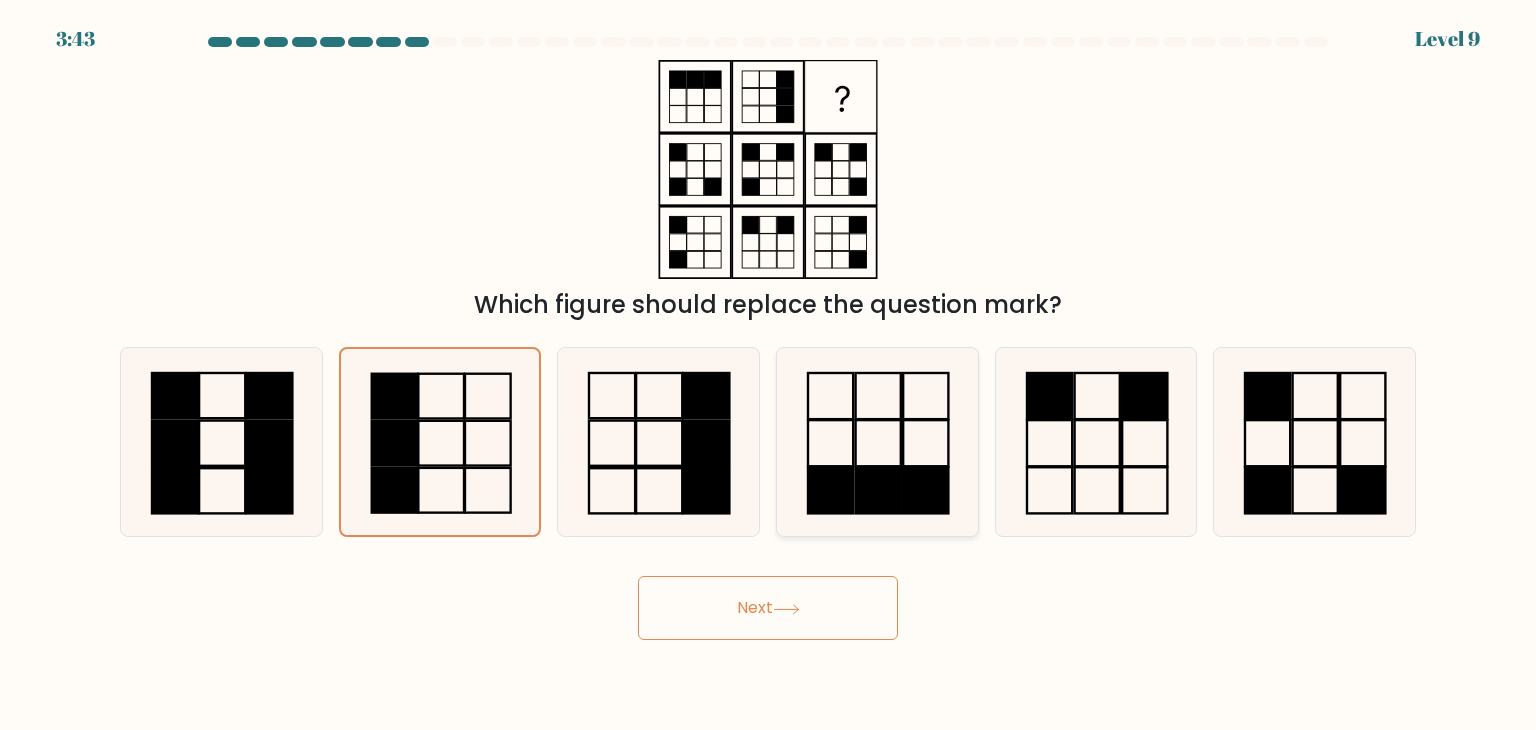 click 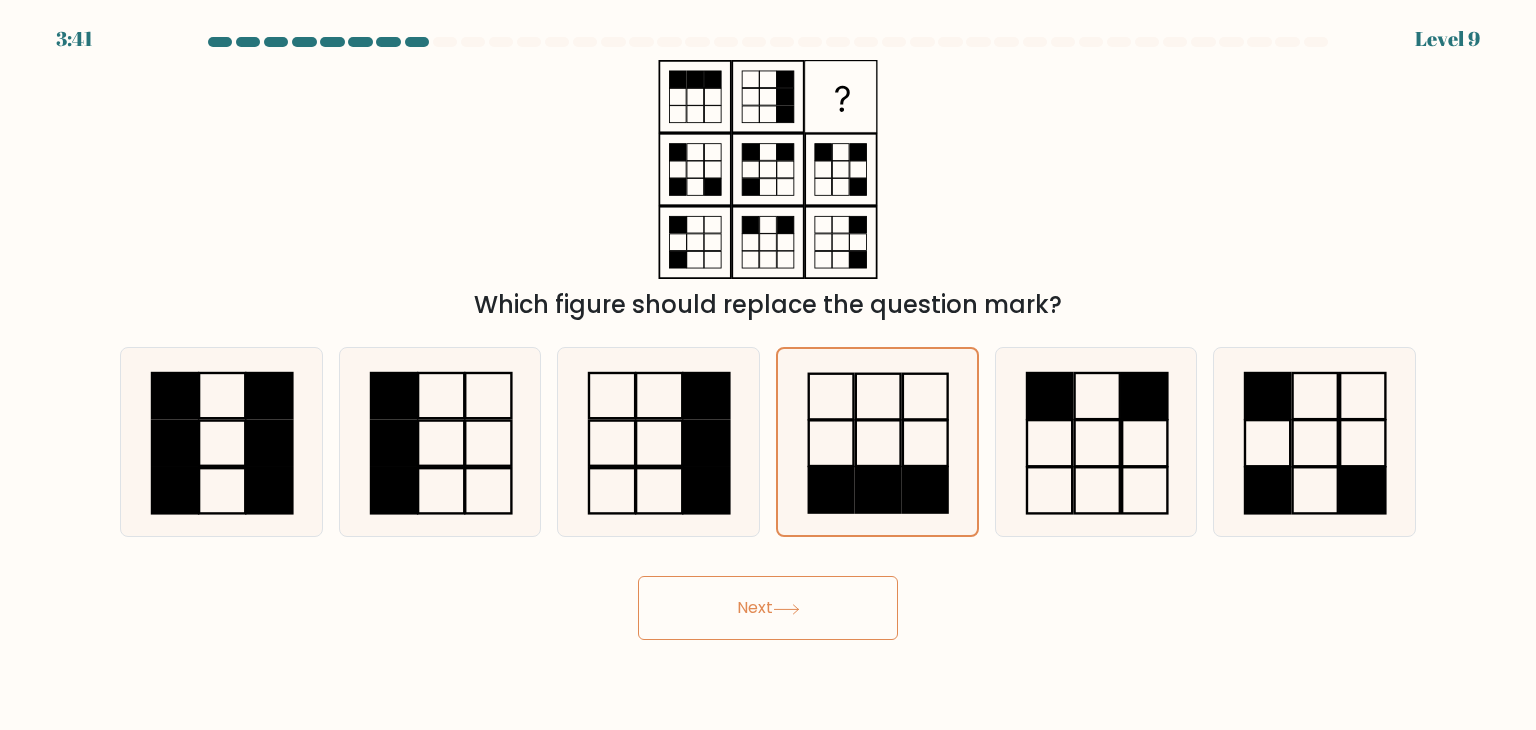 click 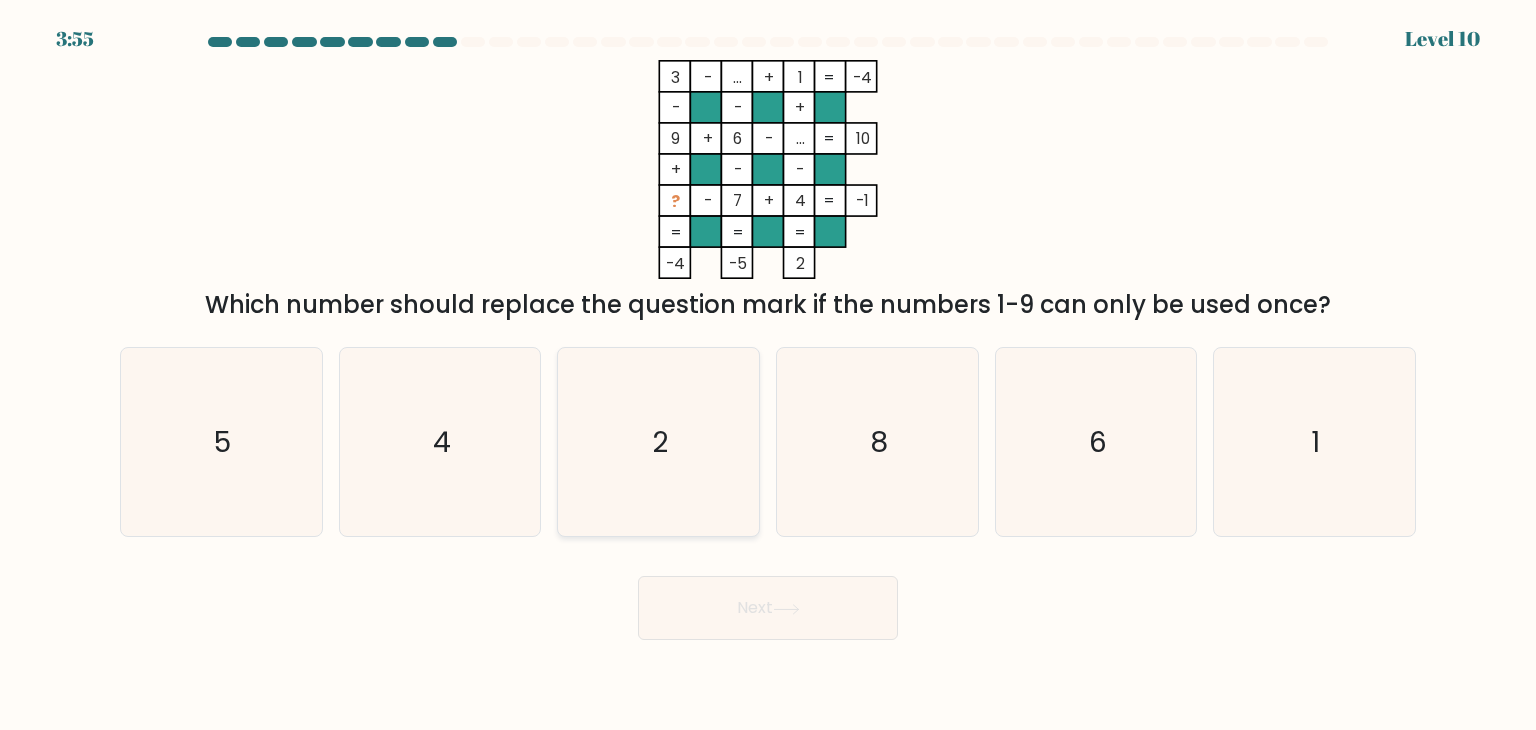 click on "2" 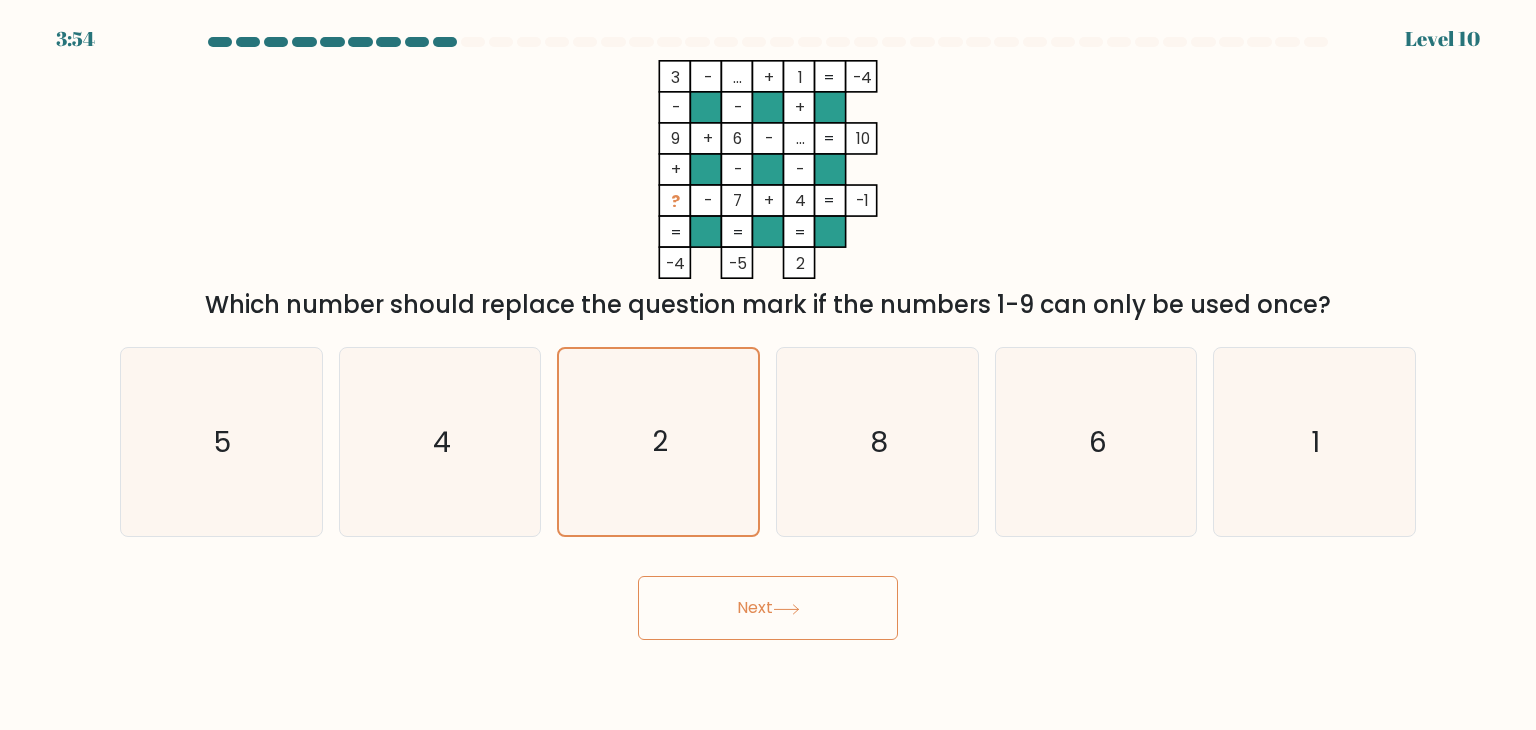click on "Next" at bounding box center [768, 608] 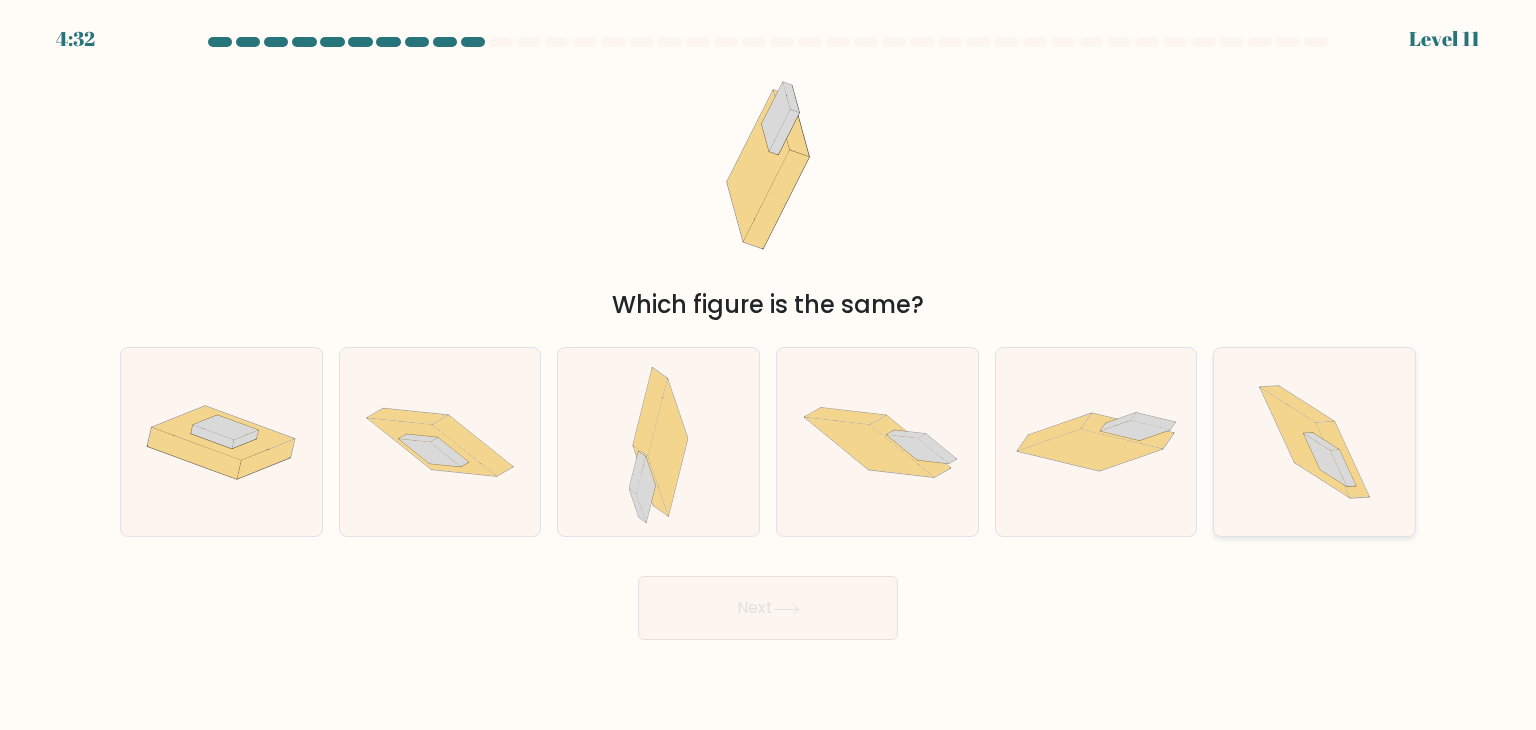 click 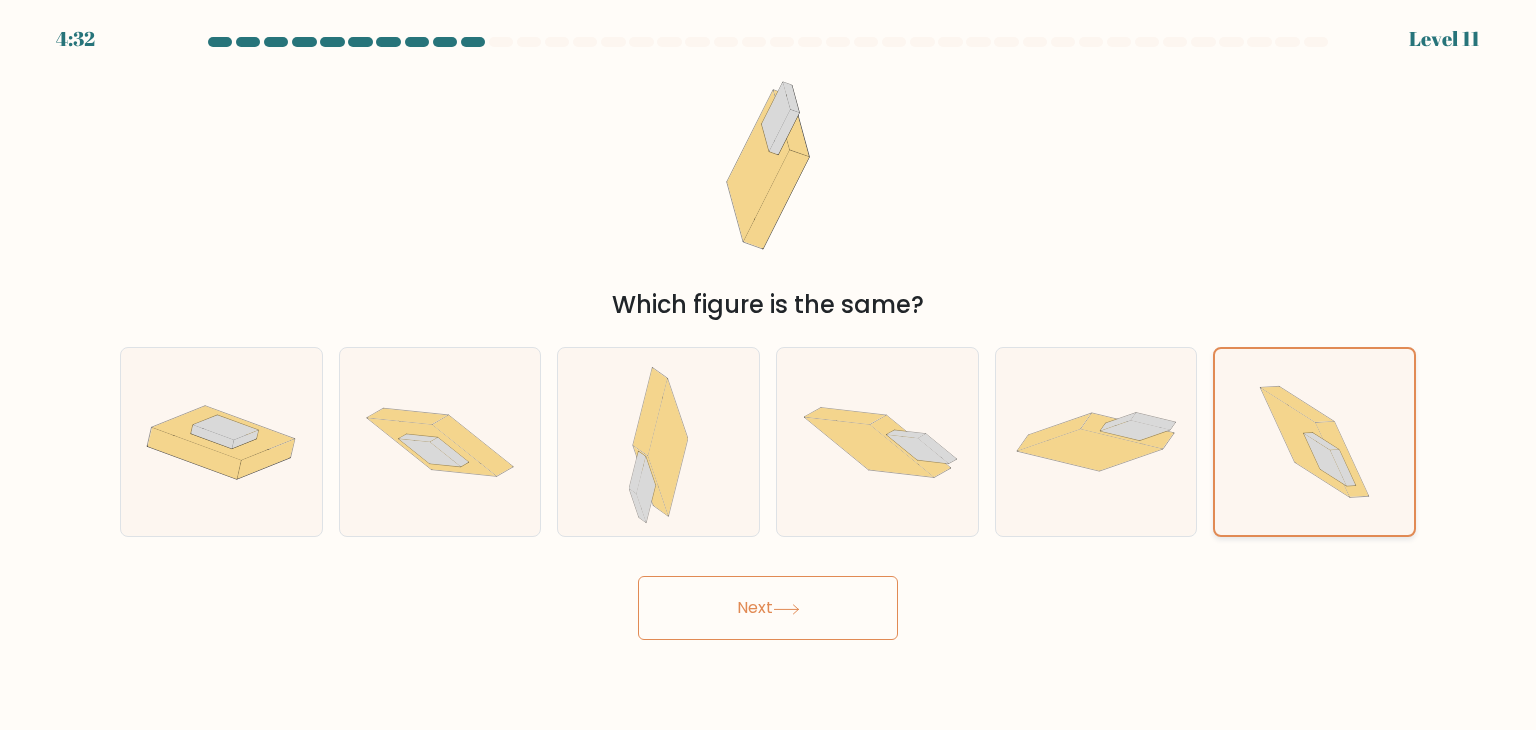 click 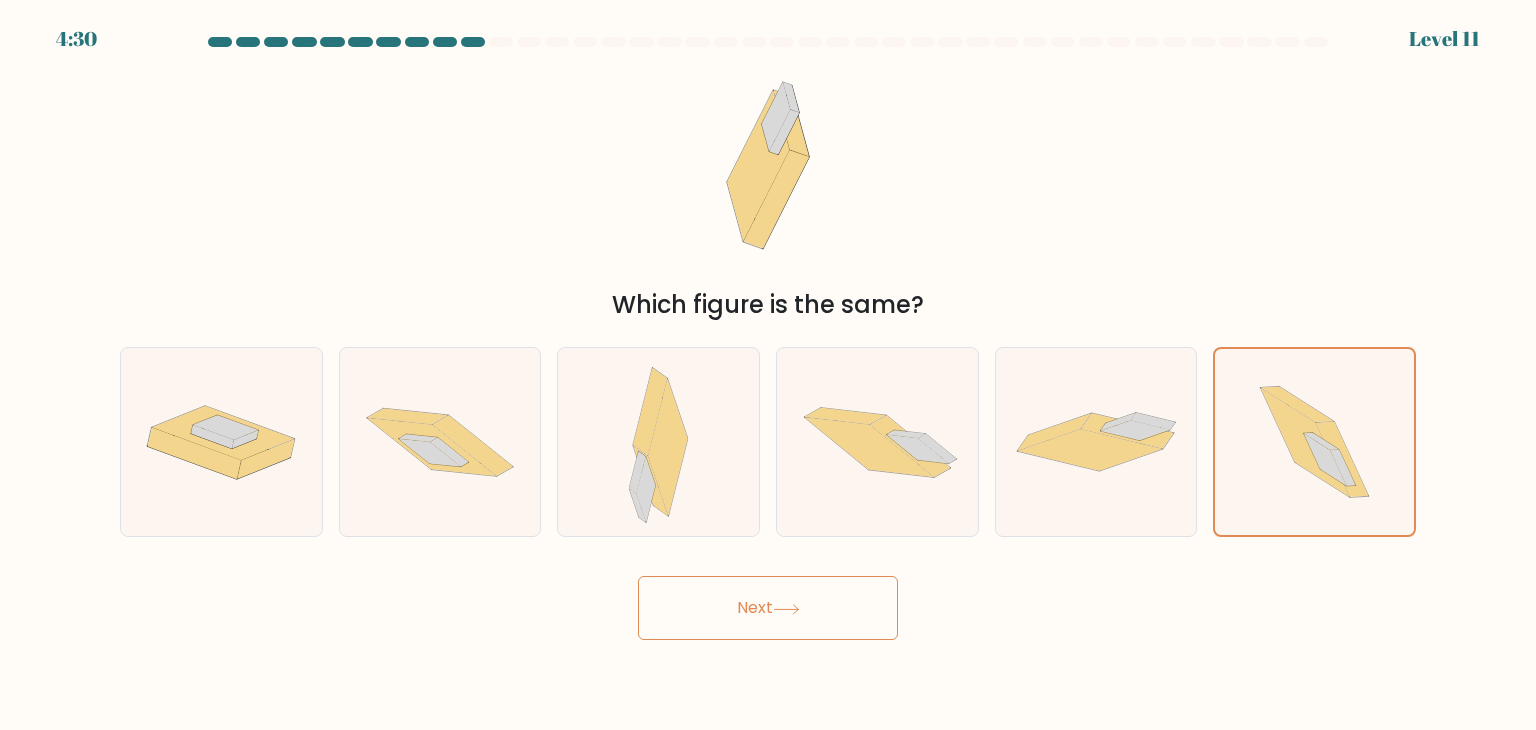 click on "Next" at bounding box center [768, 608] 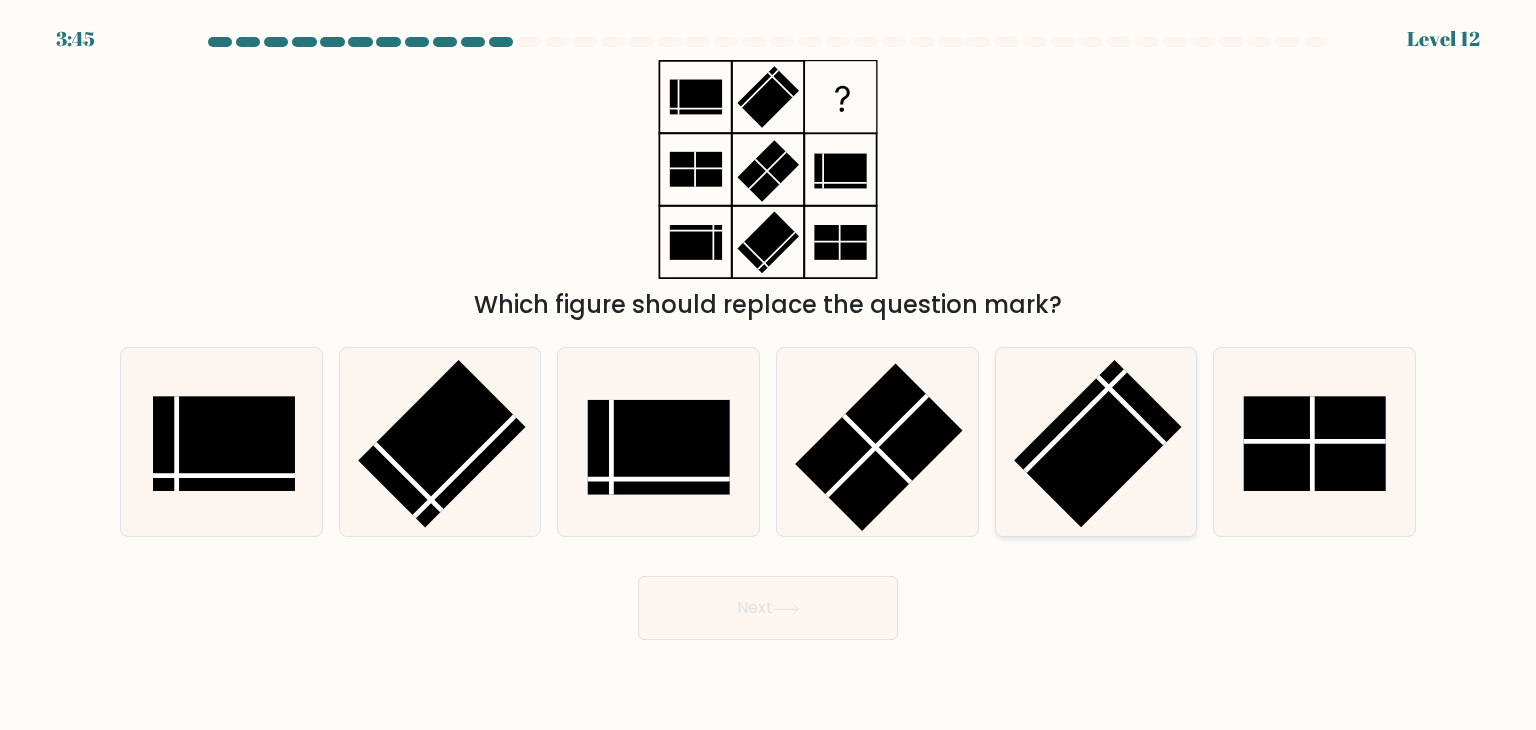 click 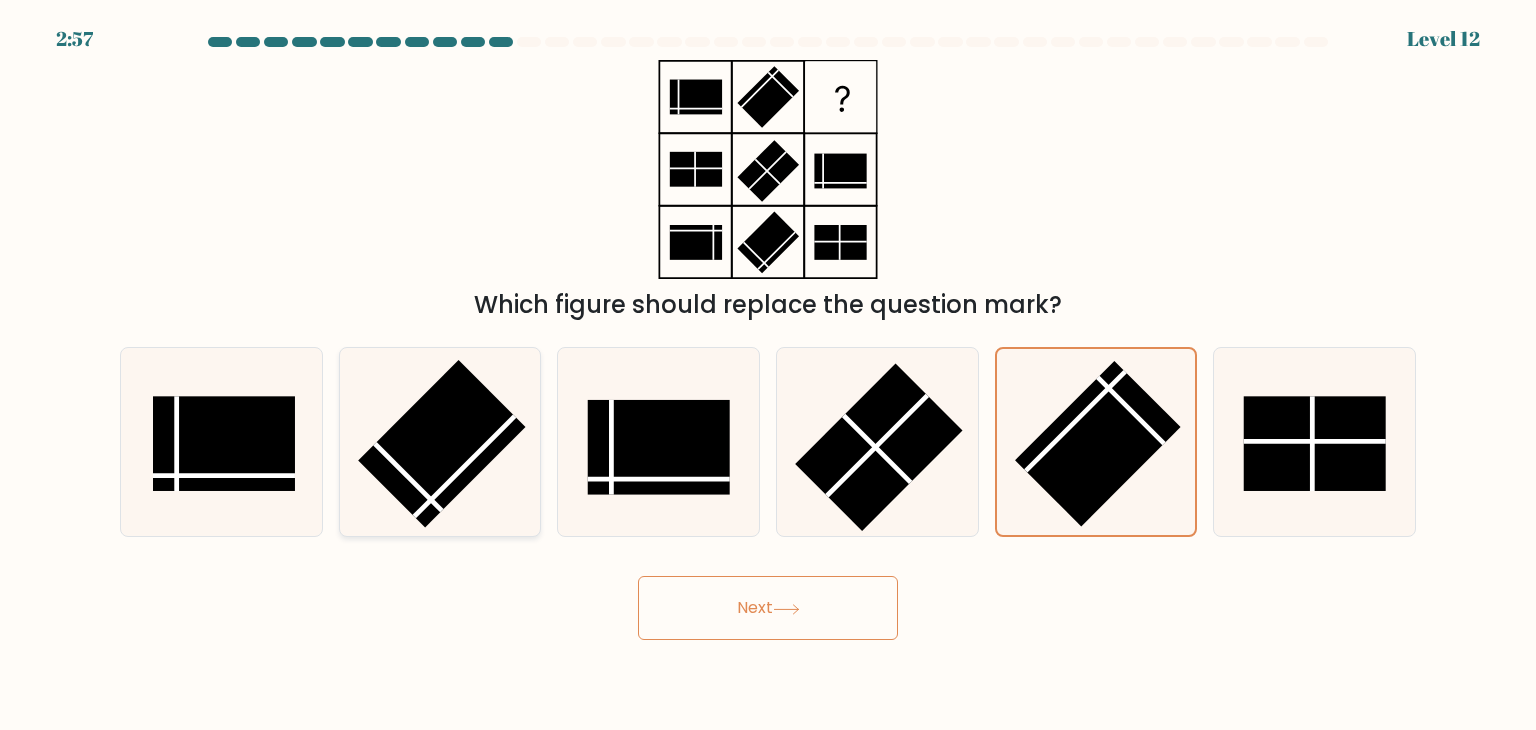 click 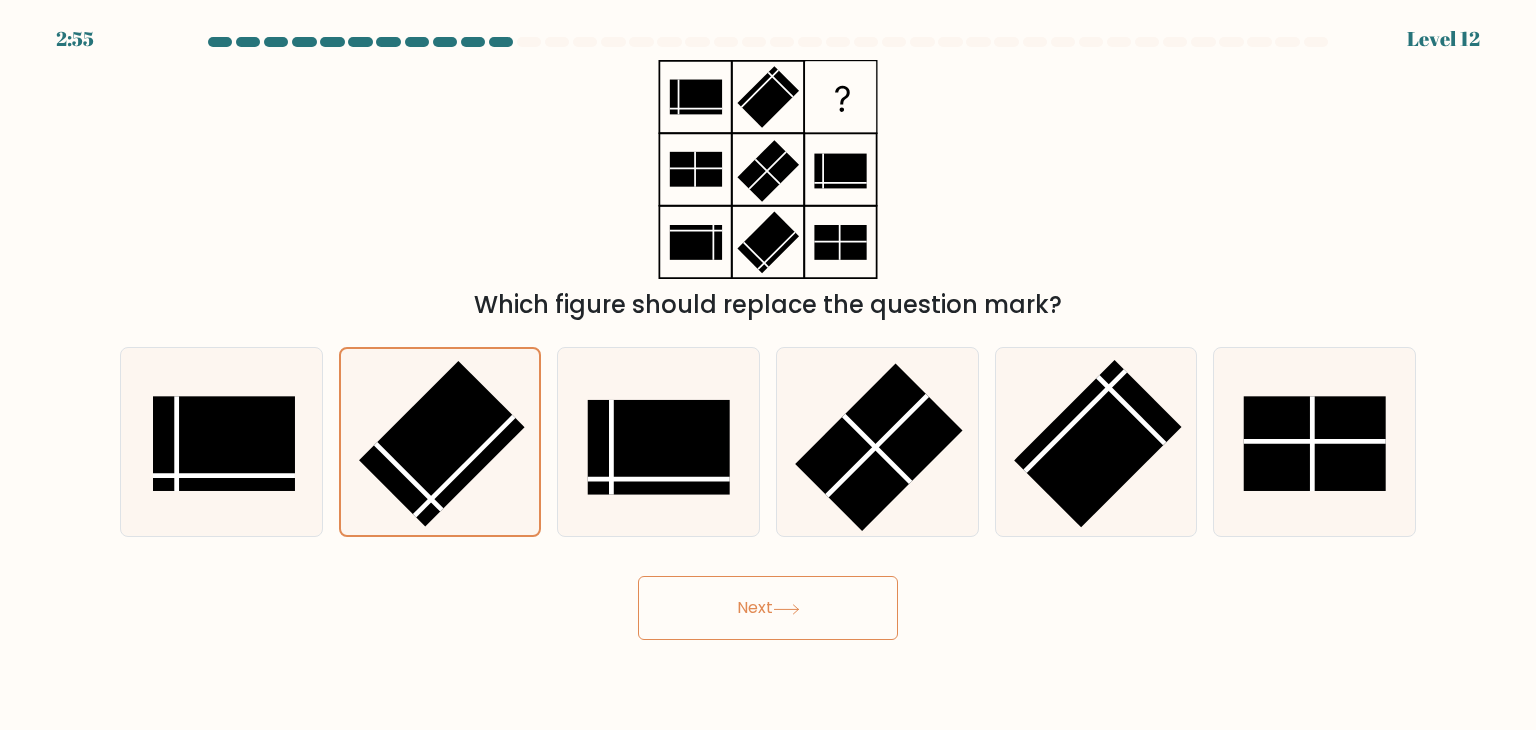 click on "Next" at bounding box center (768, 608) 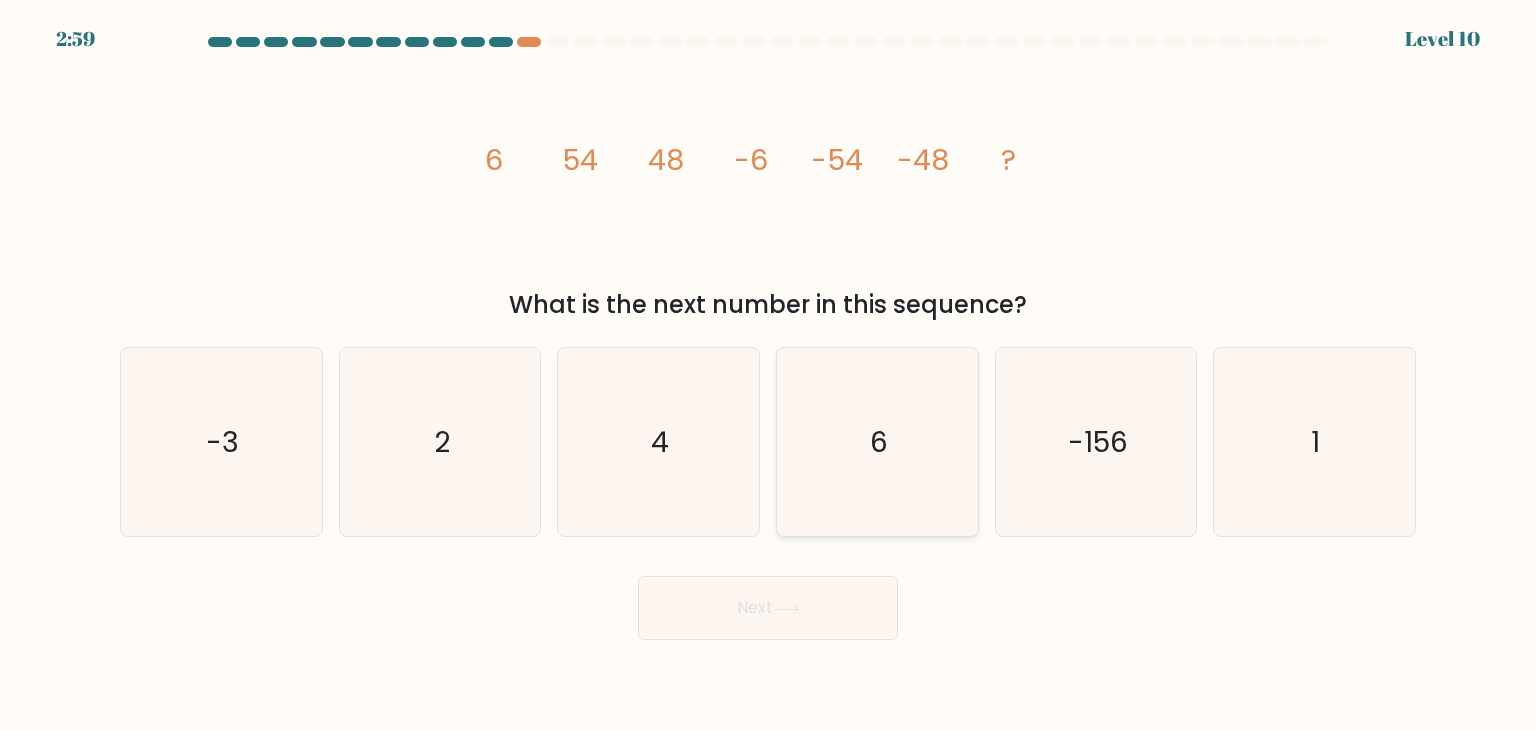 click on "6" 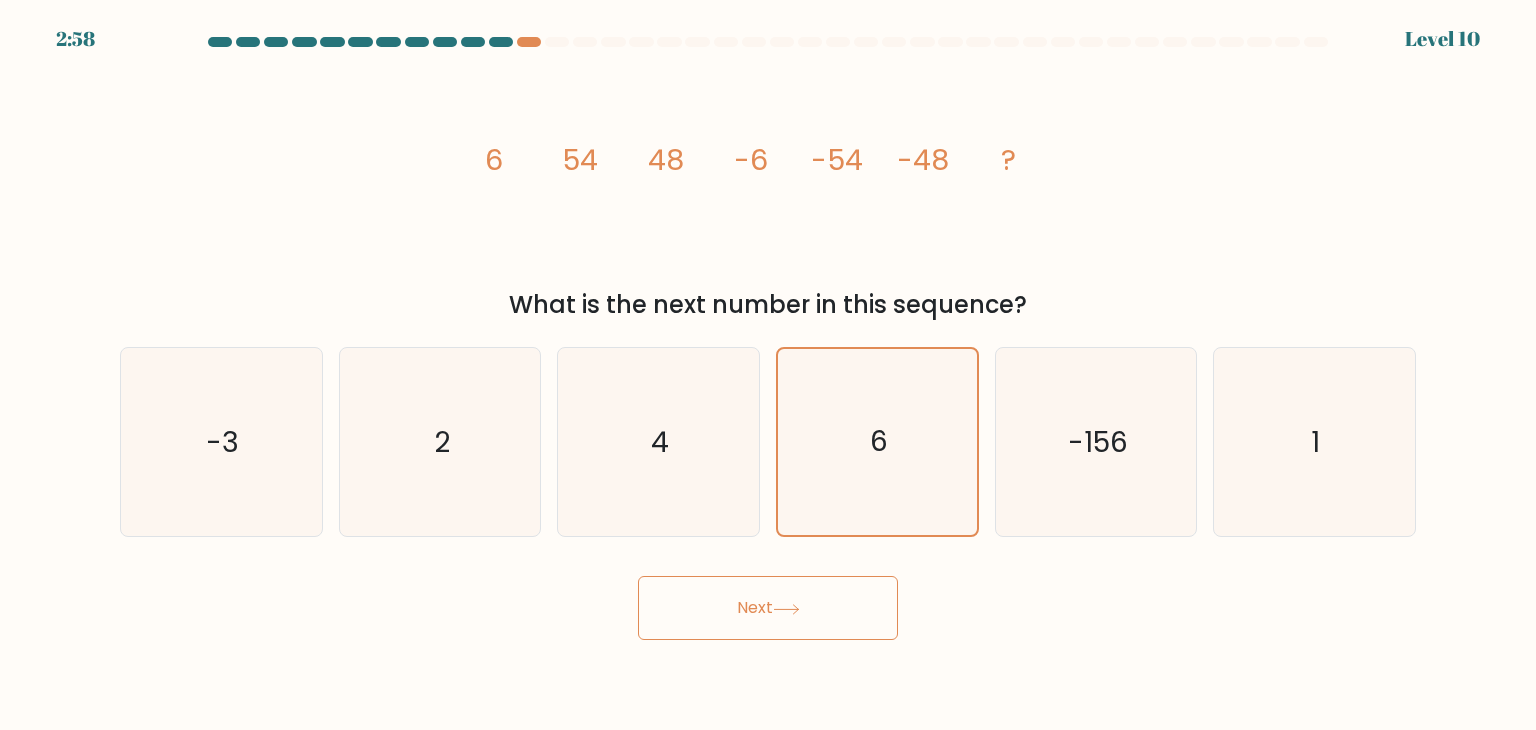 click on "Next" at bounding box center (768, 608) 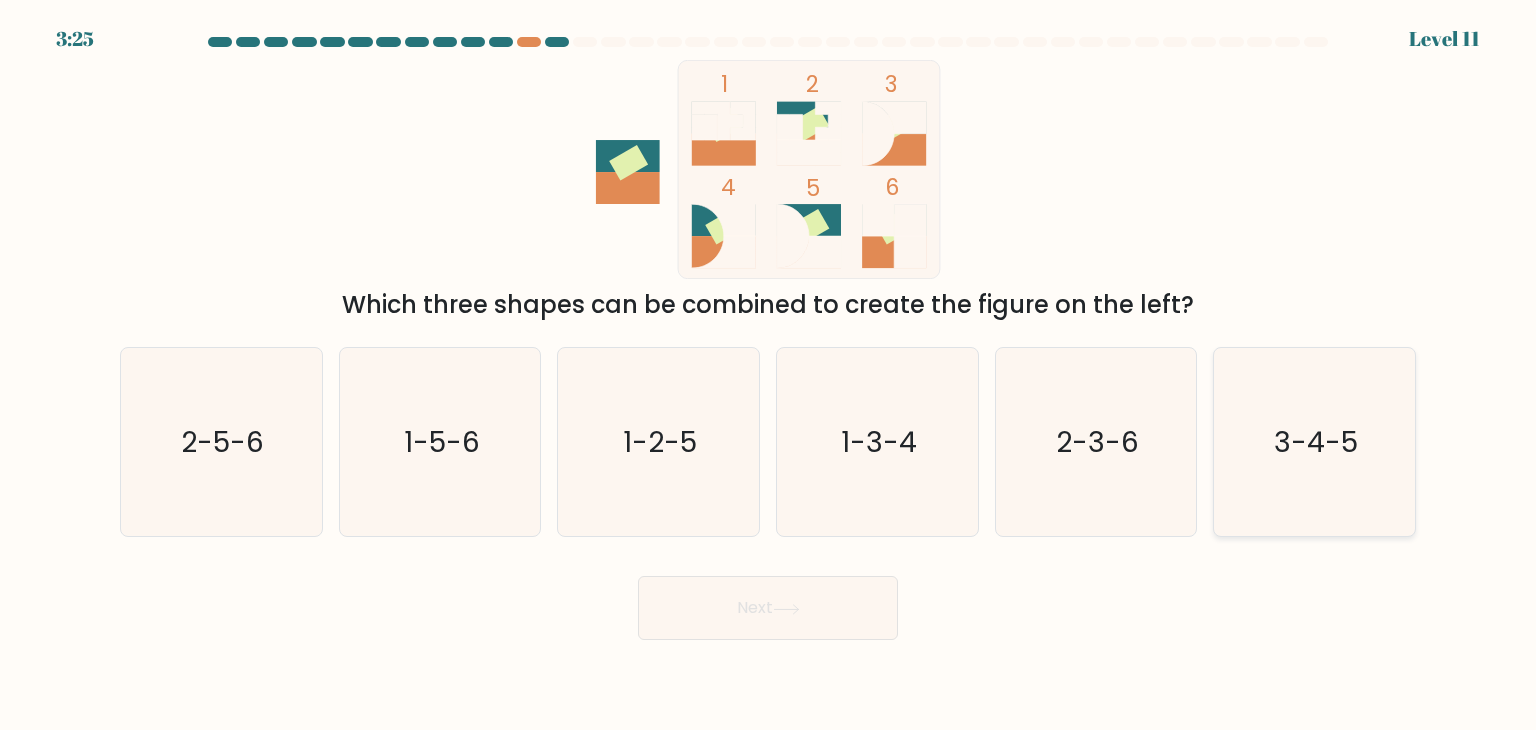 click on "3-4-5" 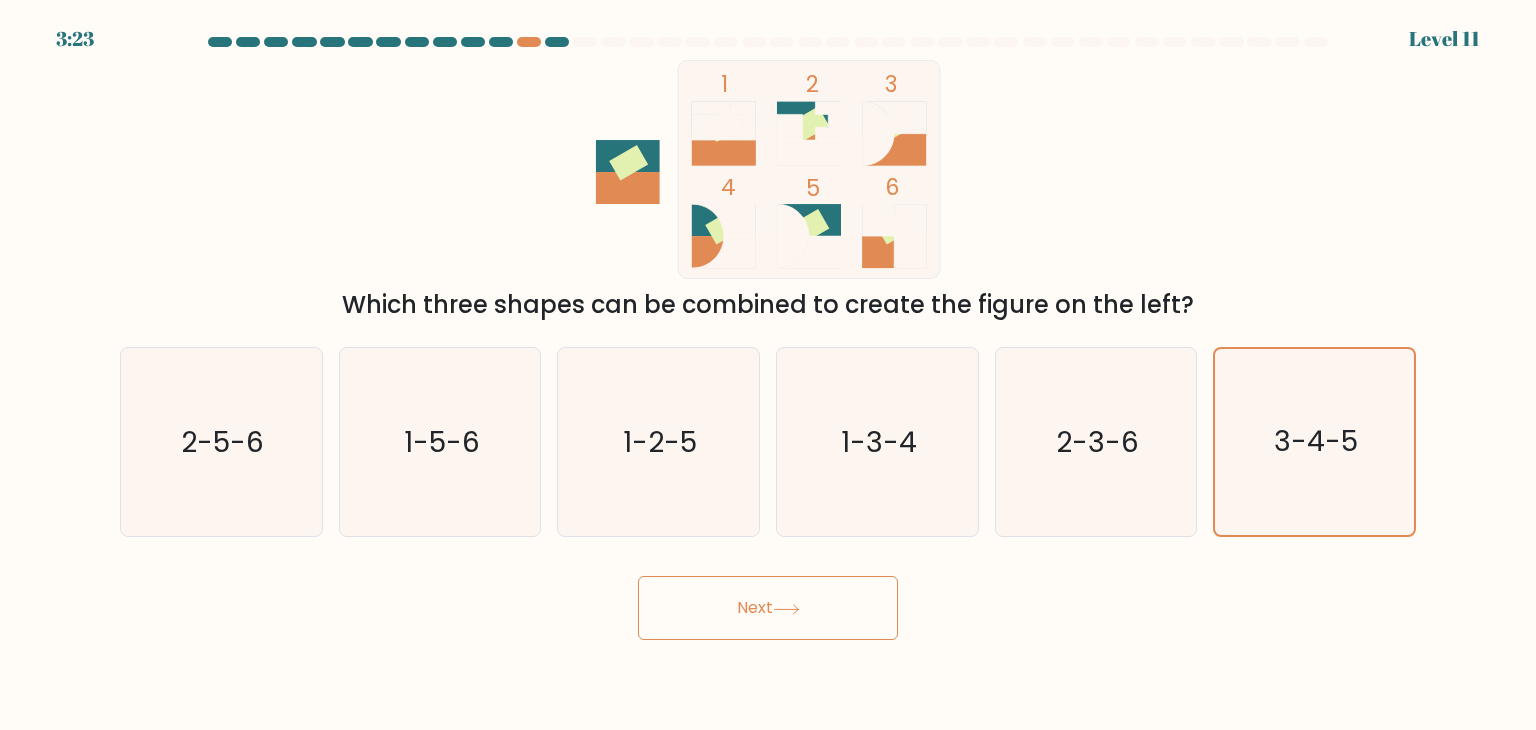 click on "Next" at bounding box center (768, 608) 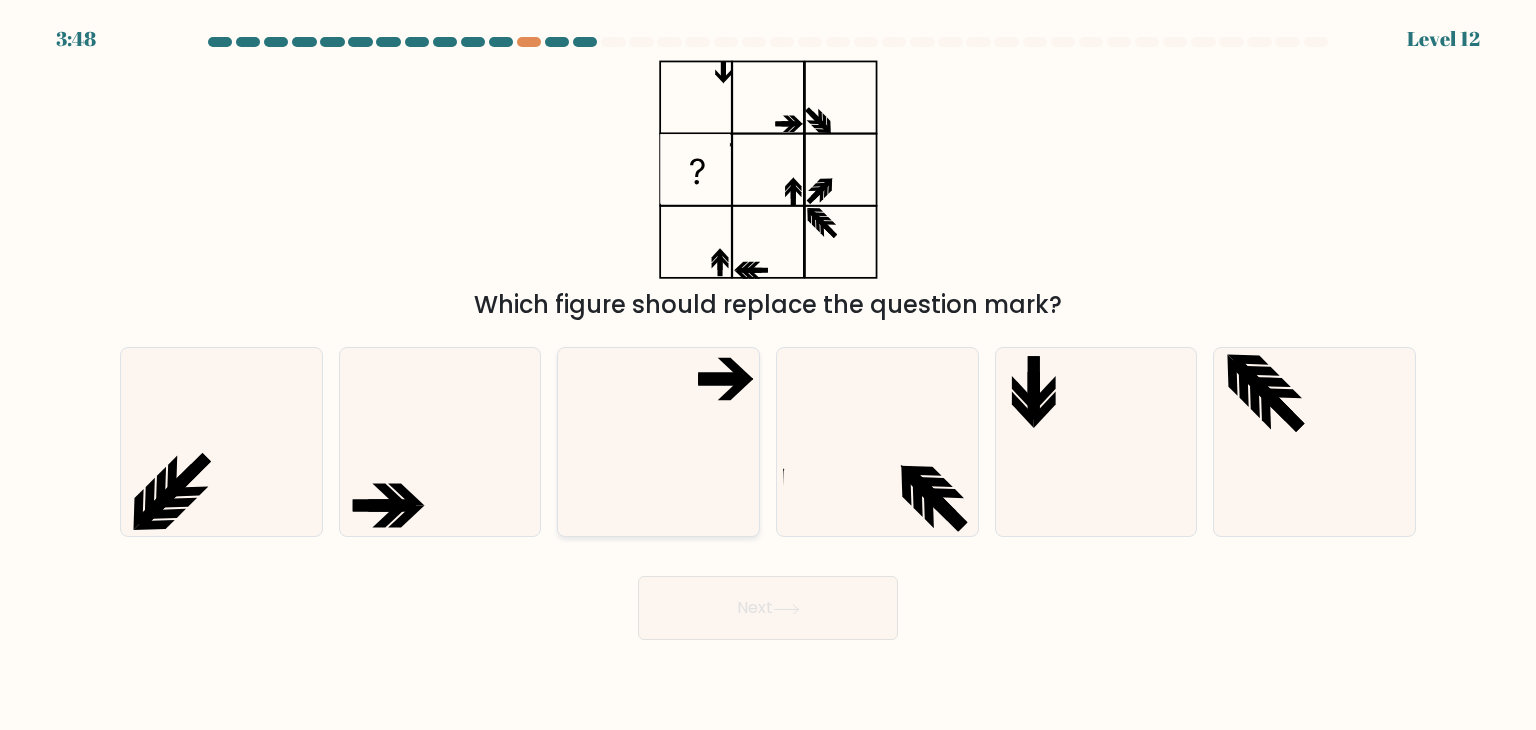 click 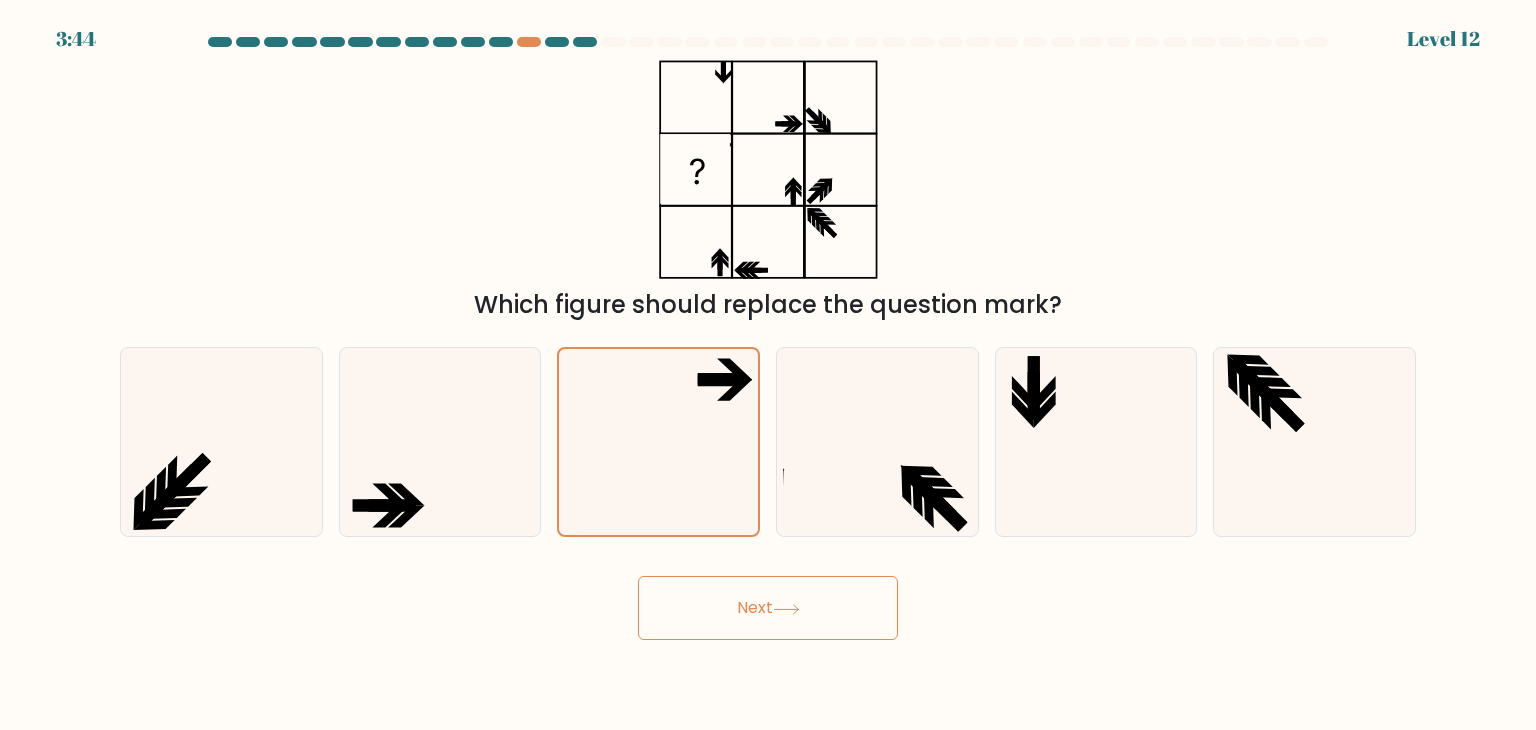 click on "Next" at bounding box center [768, 608] 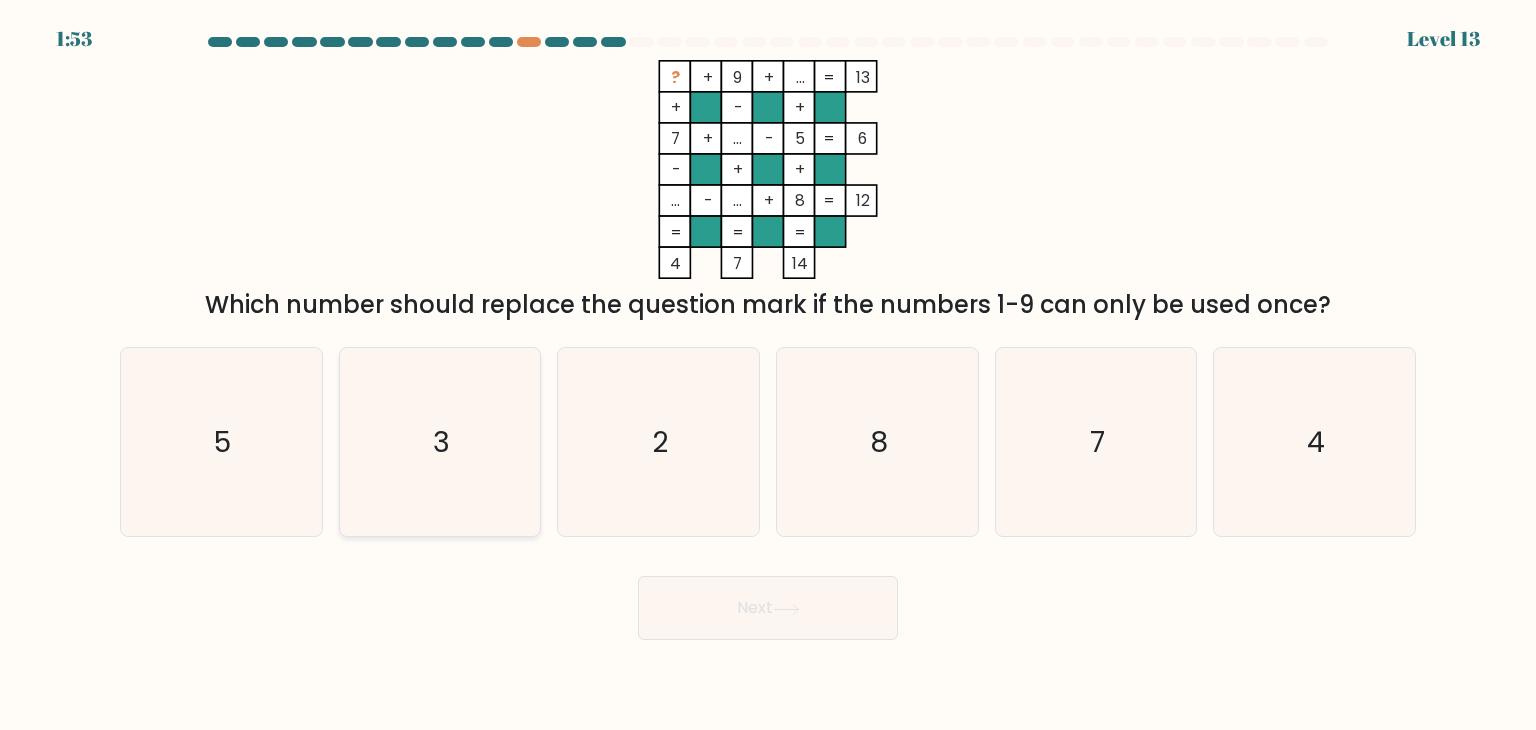 click on "3" 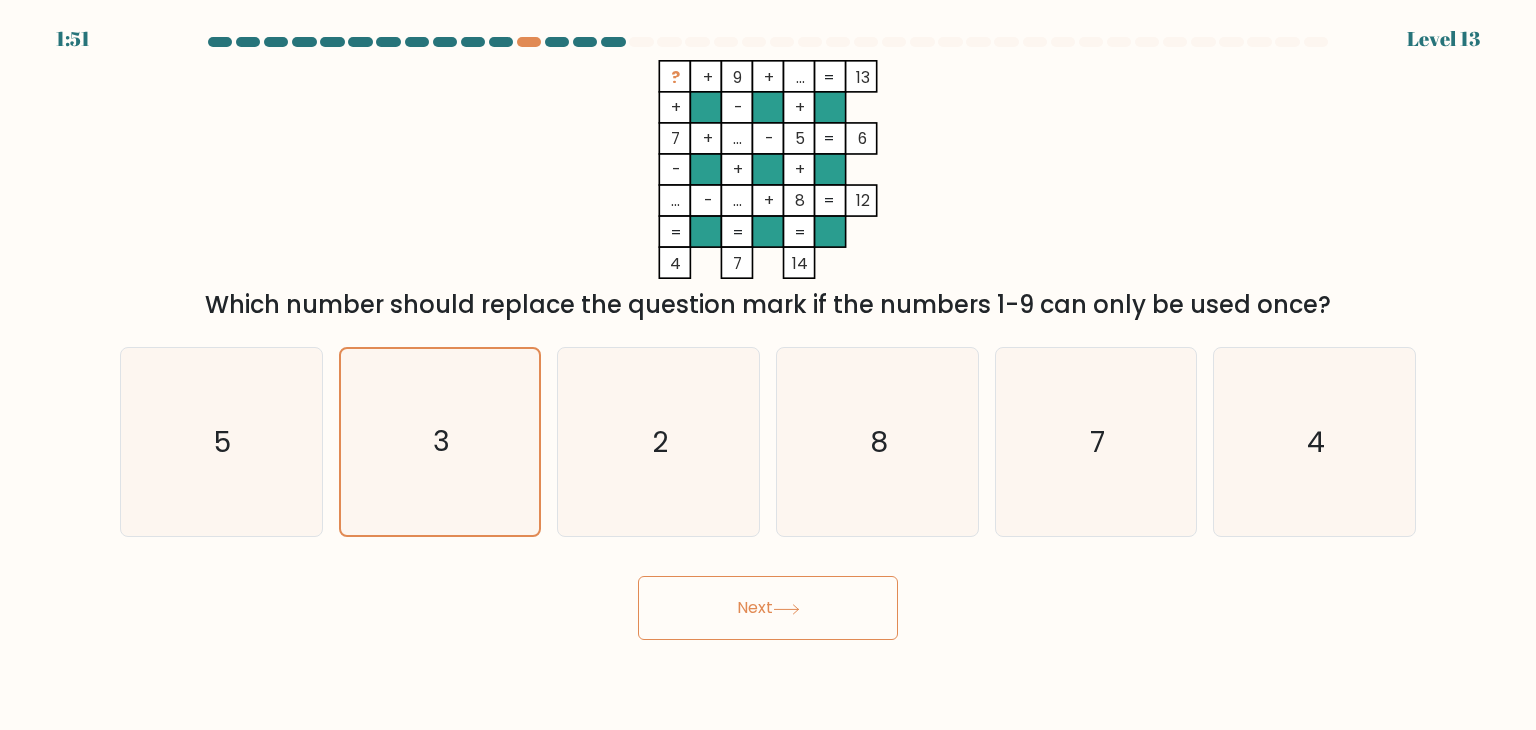 click on "Next" at bounding box center (768, 608) 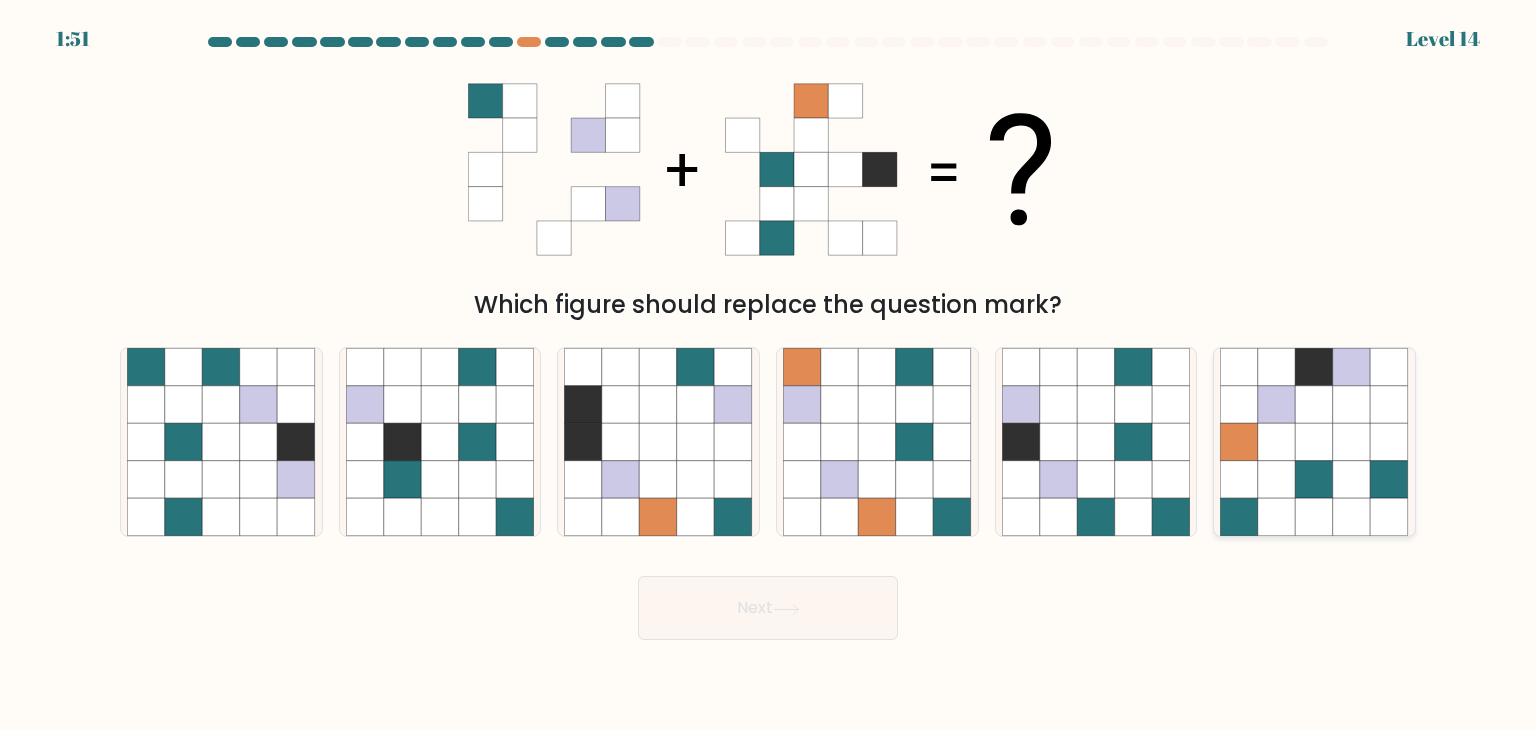 click 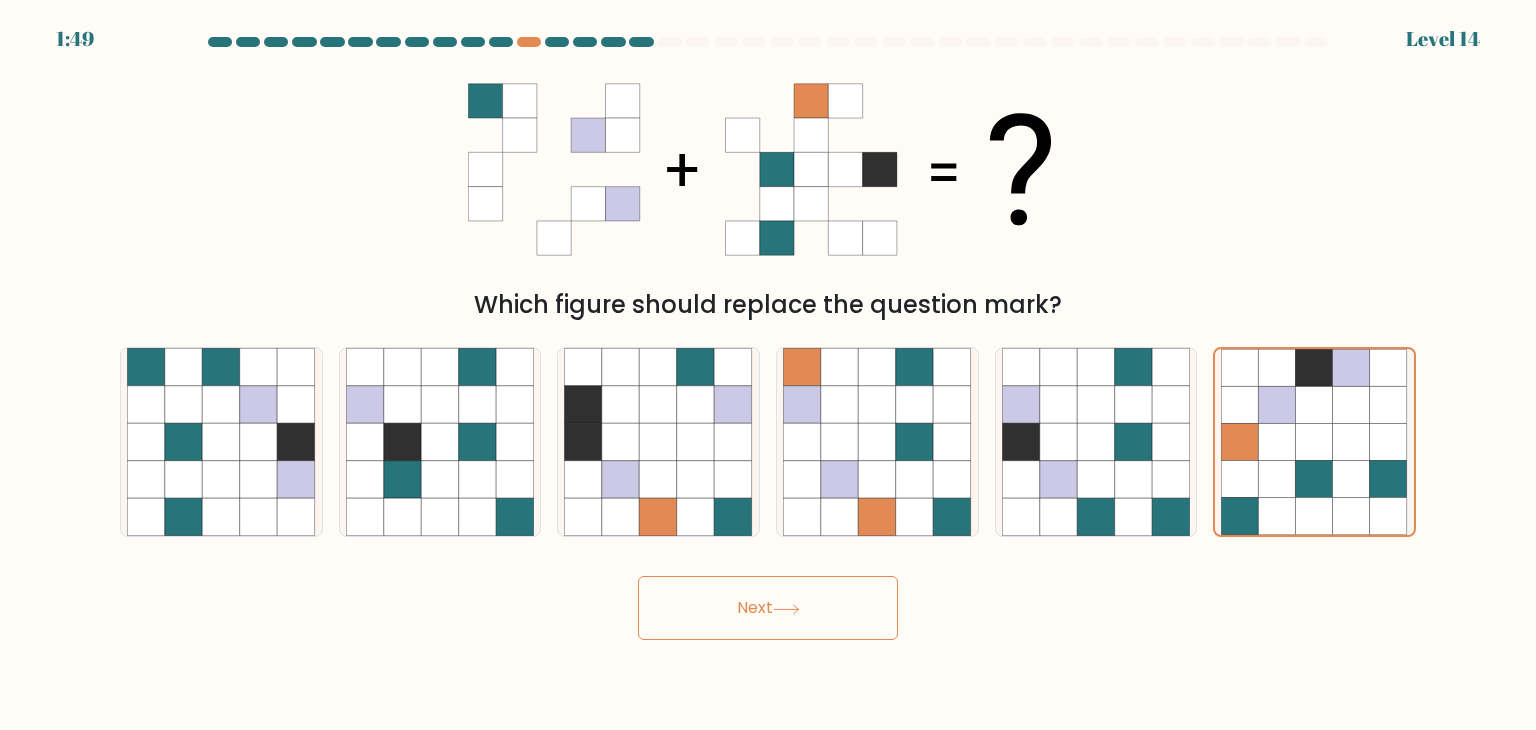 click on "Next" at bounding box center [768, 608] 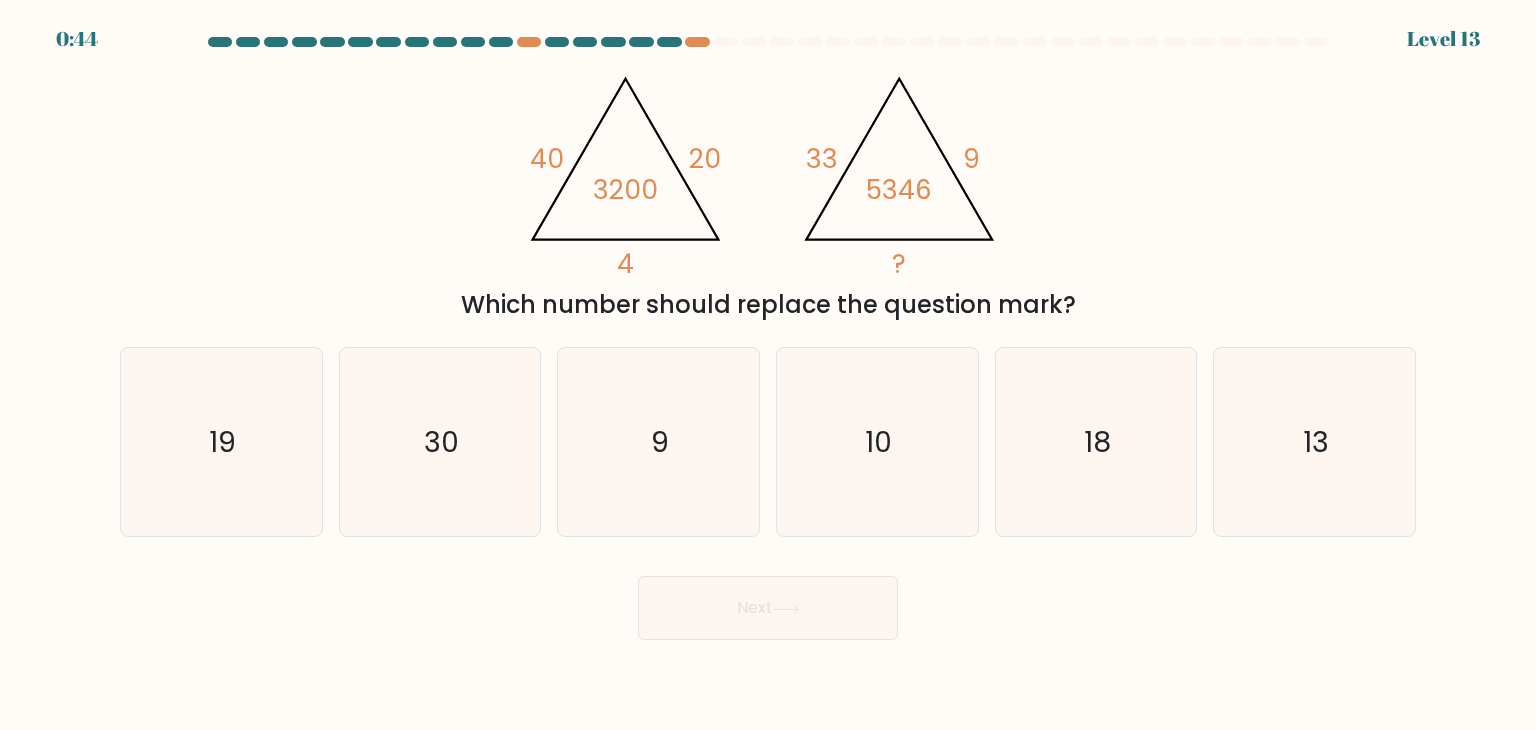 scroll, scrollTop: 0, scrollLeft: 0, axis: both 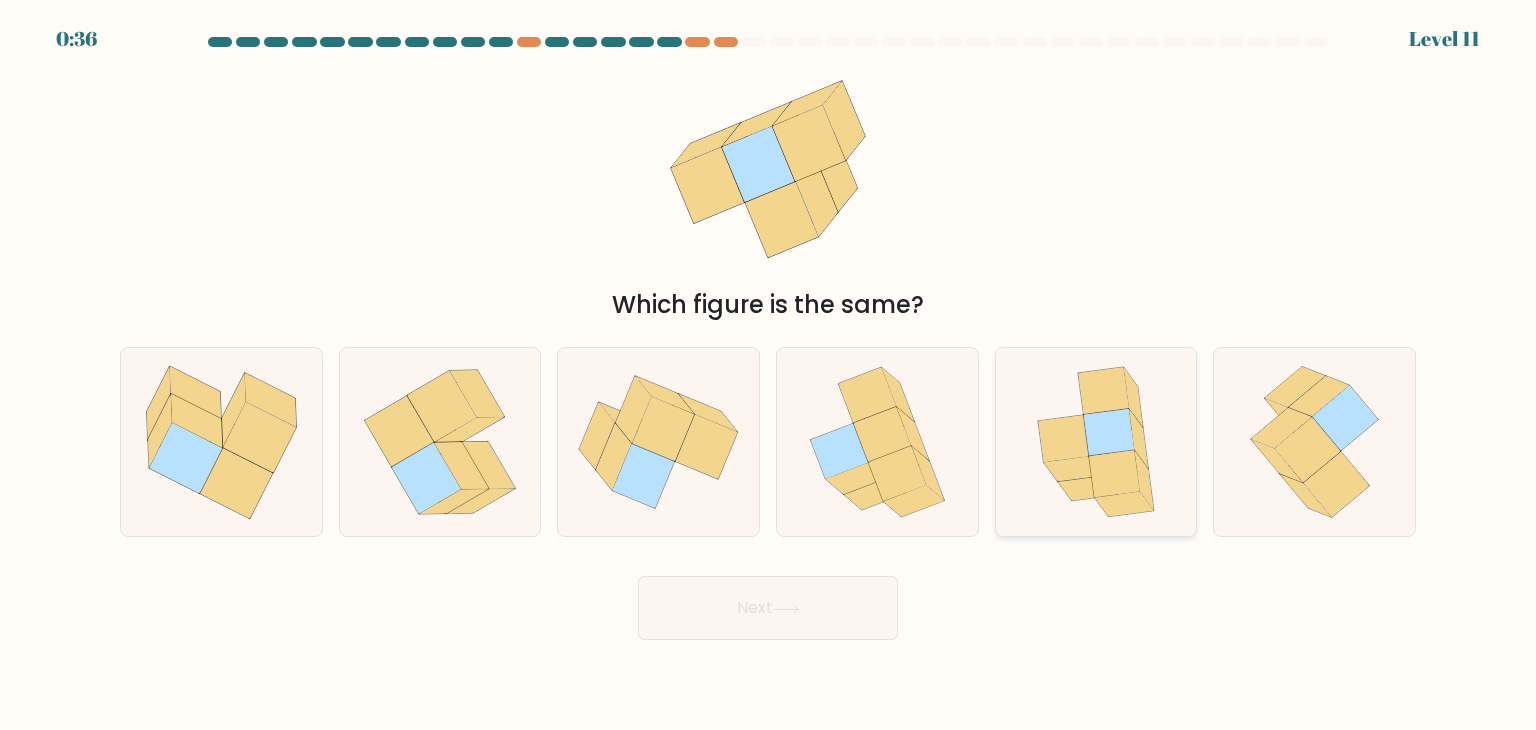 click 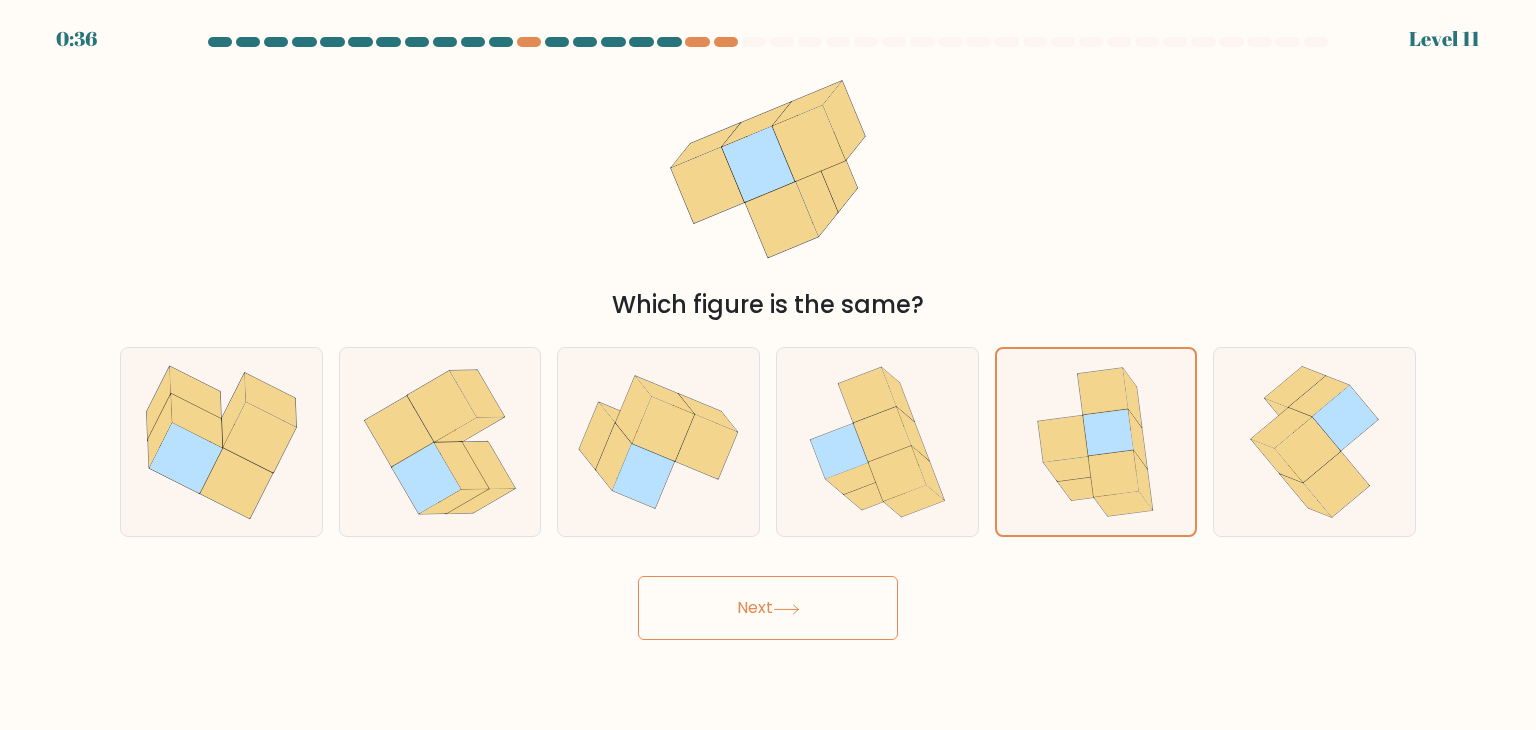 click on "Next" at bounding box center [768, 608] 